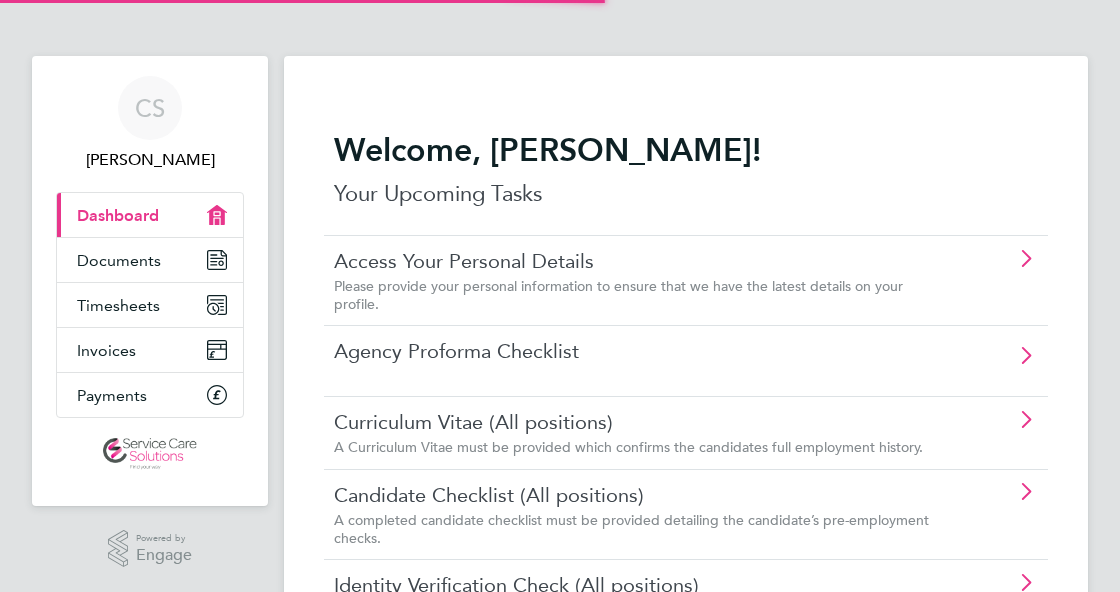 scroll, scrollTop: 0, scrollLeft: 0, axis: both 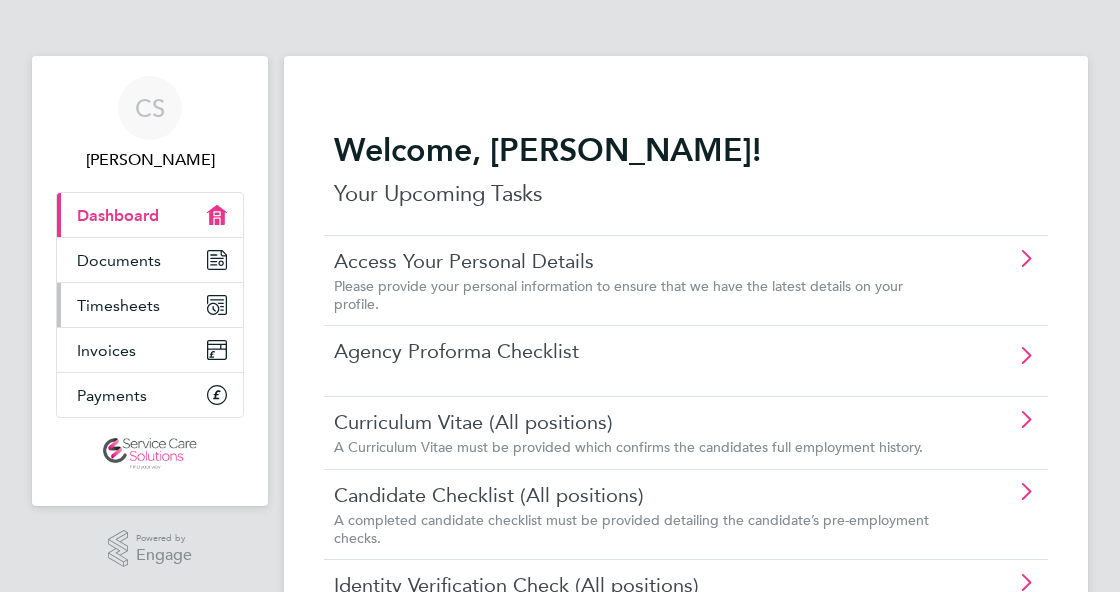 click on "Timesheets" at bounding box center [118, 305] 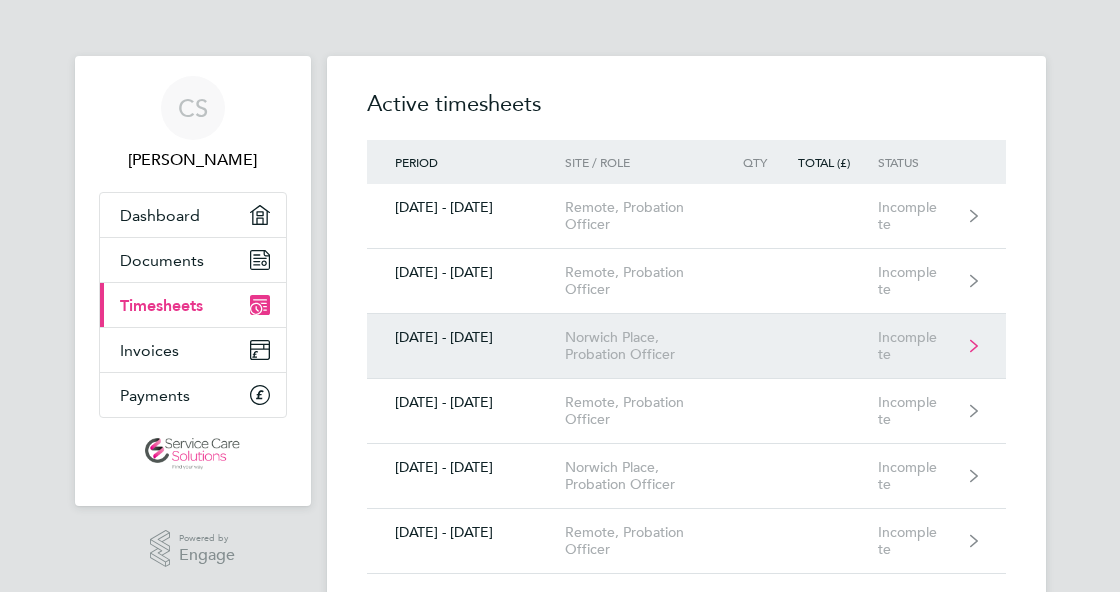 click on "Incomplete" 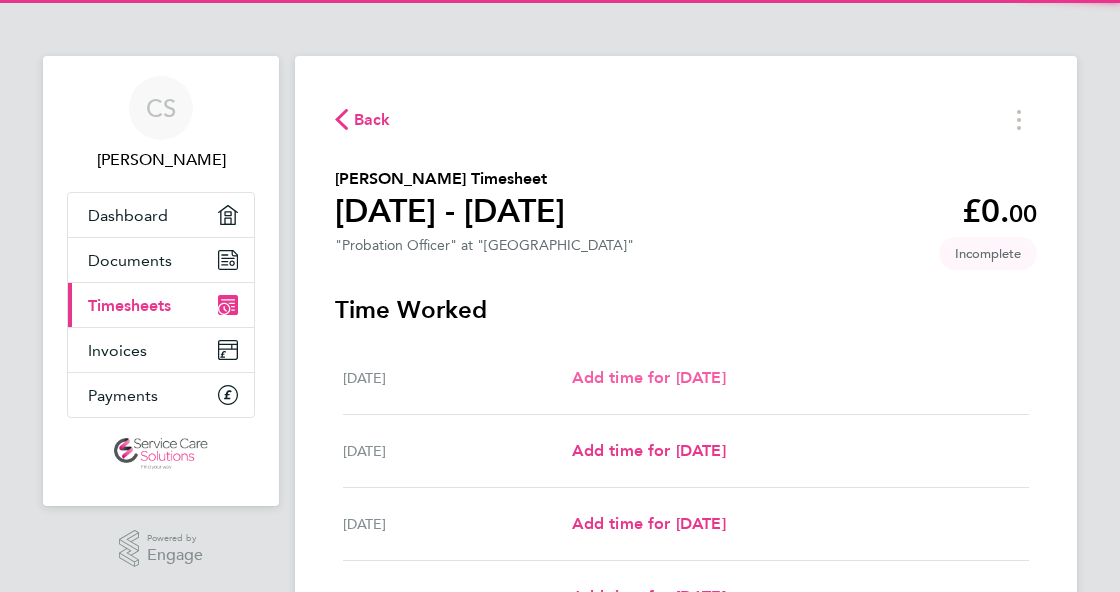 click on "Add time for [DATE]" at bounding box center (649, 377) 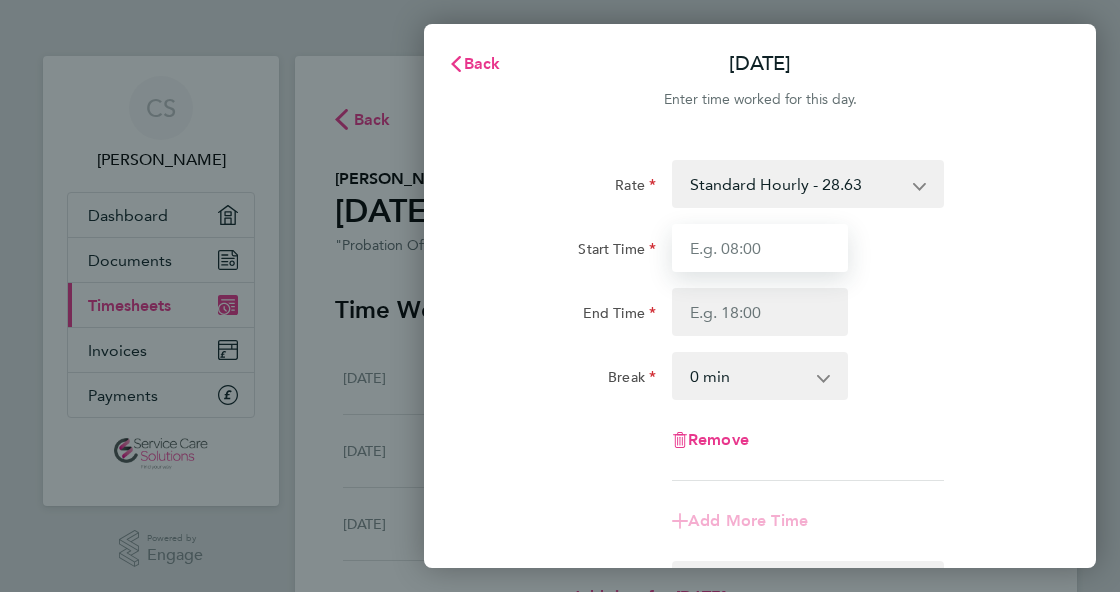 click on "Start Time" at bounding box center [760, 248] 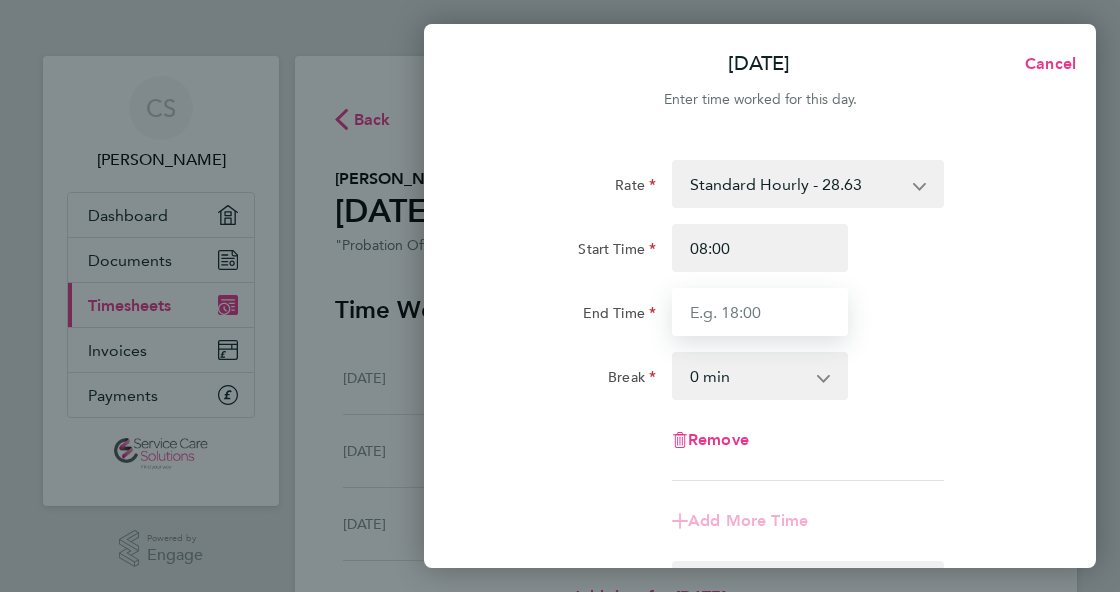 click on "End Time" at bounding box center [760, 312] 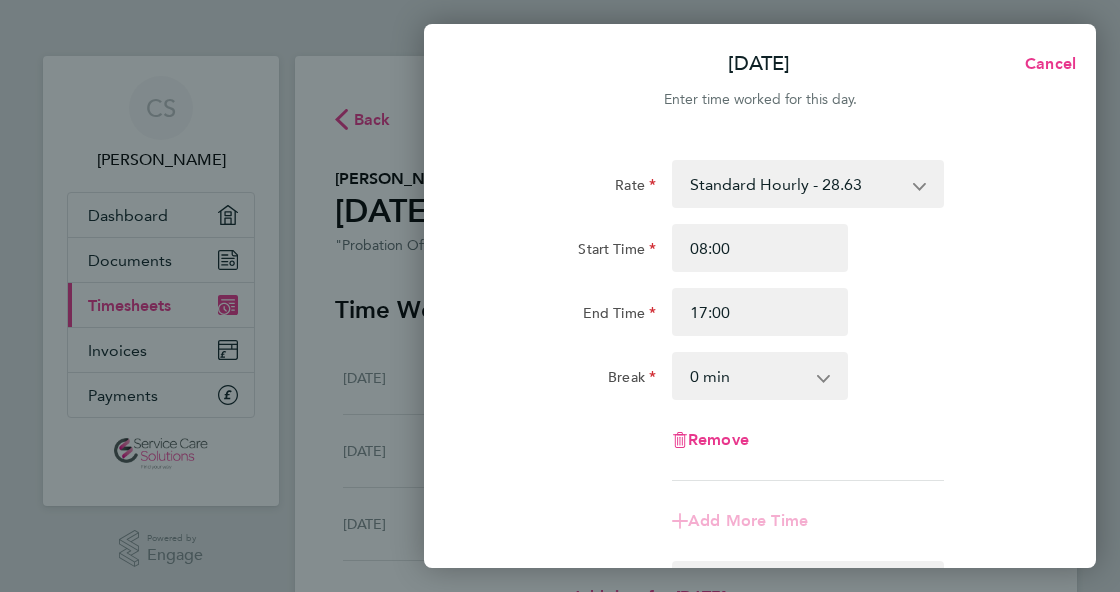 click on "0 min   15 min   30 min   45 min   60 min   75 min   90 min" 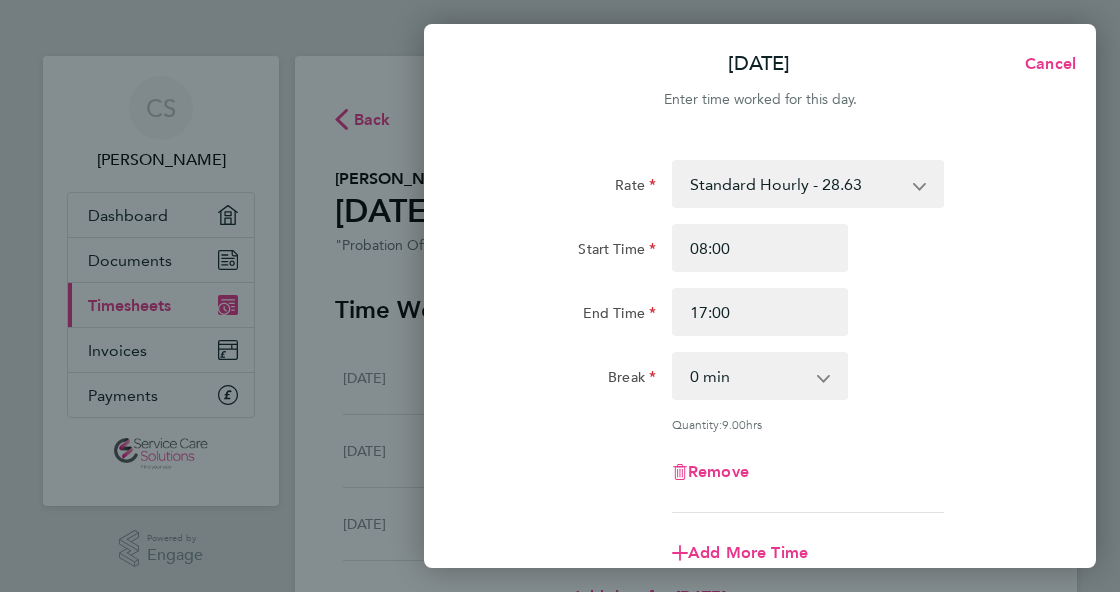 click 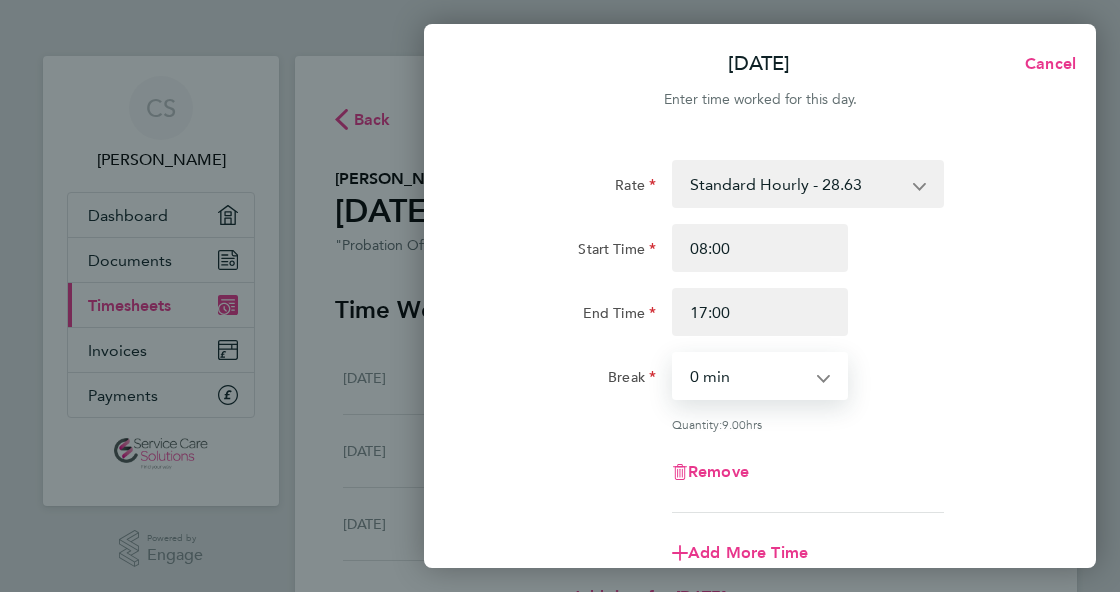 select on "30" 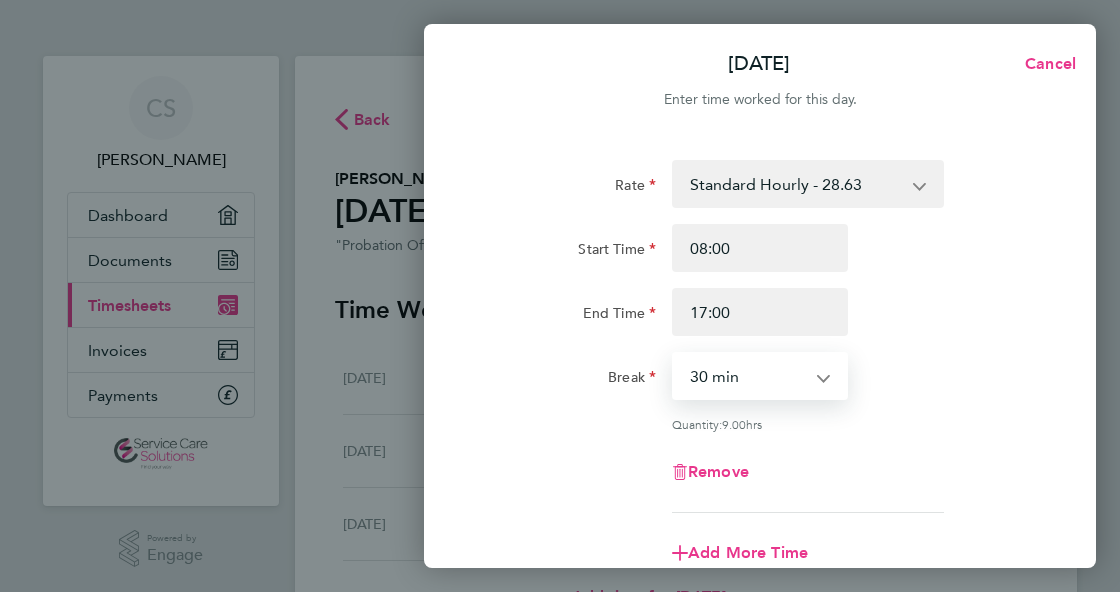 click on "0 min   15 min   30 min   45 min   60 min   75 min   90 min" at bounding box center [748, 376] 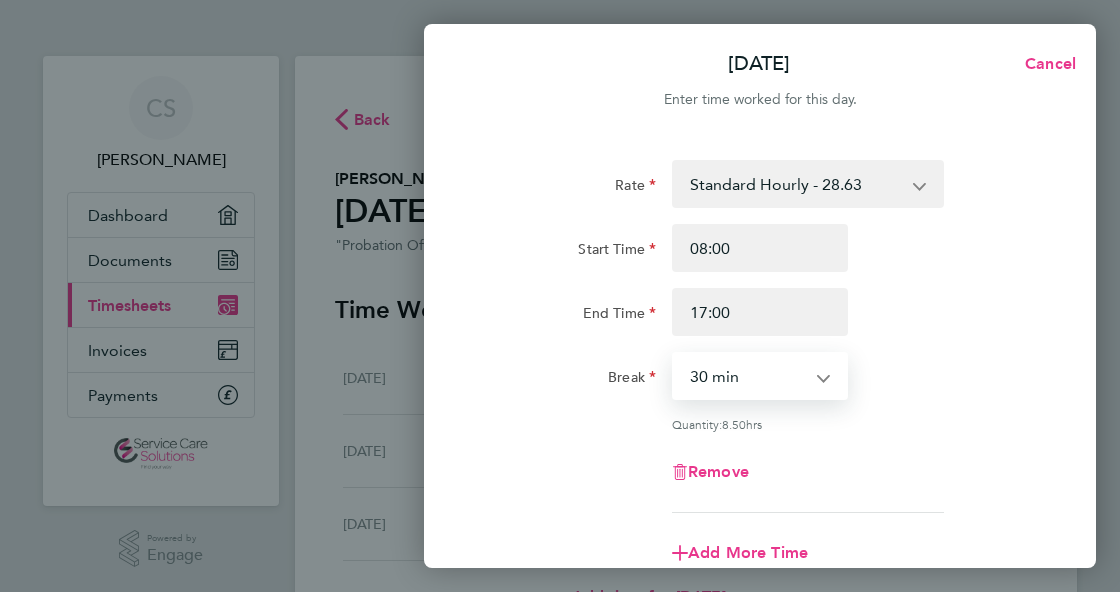 click on "Rate  Standard Hourly - 28.63
Start Time 08:00 End Time 17:00 Break  0 min   15 min   30 min   45 min   60 min   75 min   90 min
Quantity:  8.50  hrs
Remove
Add More Time  Copy To Every Following  Select days   Day   Weekday (Mon-Fri)   Weekend (Sat-Sun)   [DATE]   [DATE]   [DATE]   [DATE]   [DATE]   [DATE]
Previous Day   Next Day" 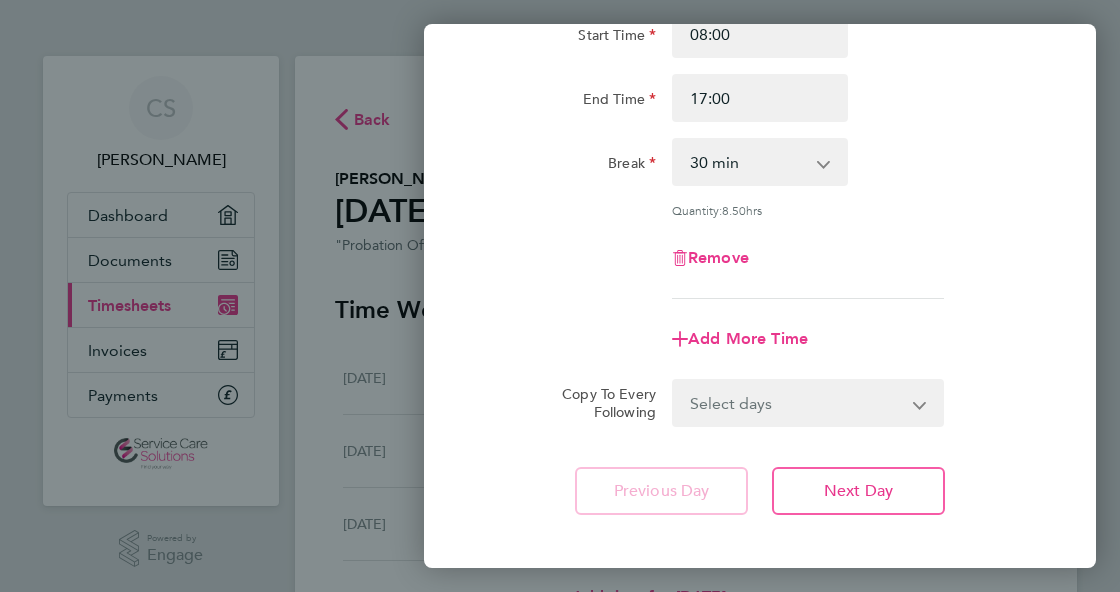 scroll, scrollTop: 240, scrollLeft: 0, axis: vertical 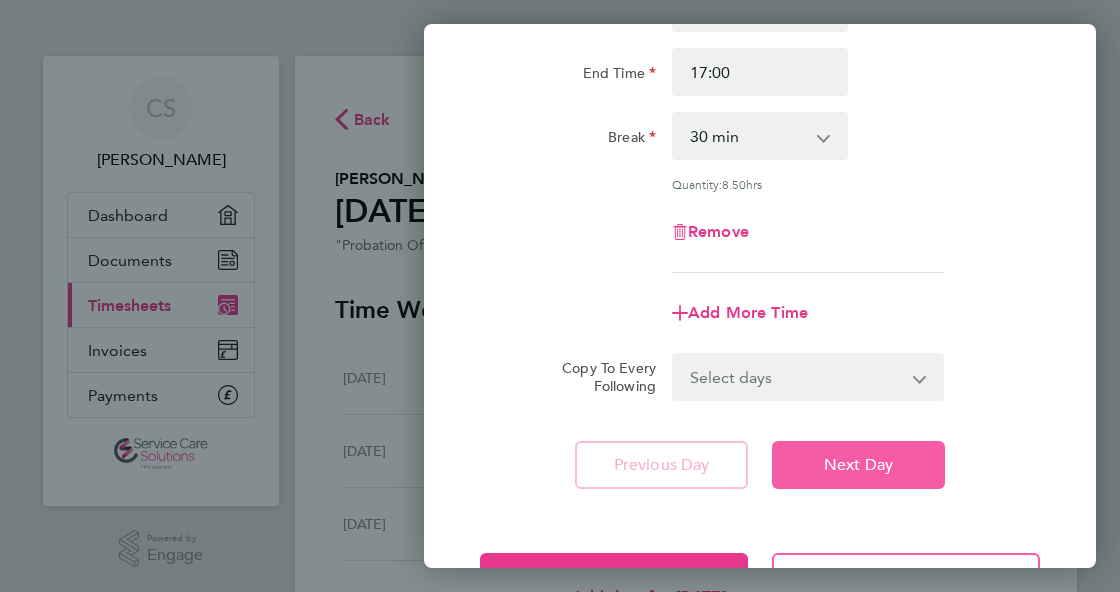 click on "Next Day" 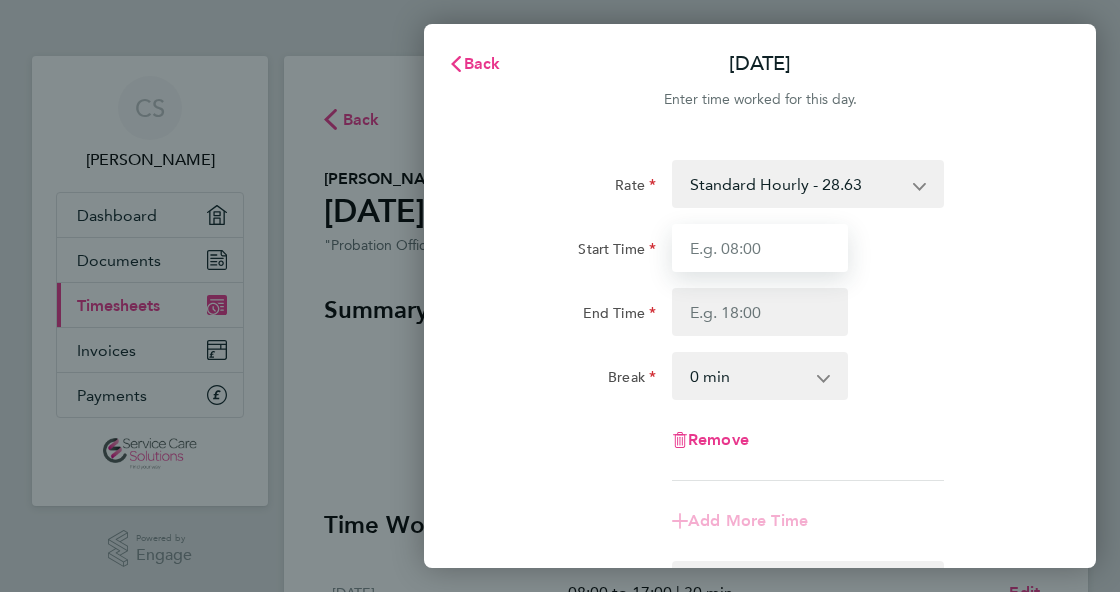click on "Start Time" at bounding box center (760, 248) 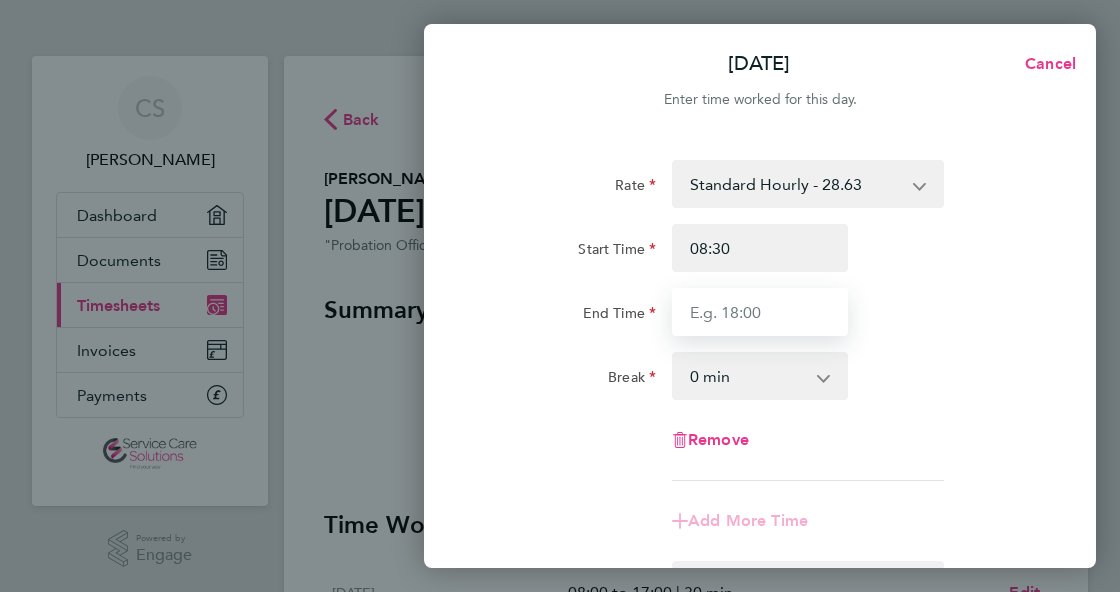 click on "End Time" at bounding box center (760, 312) 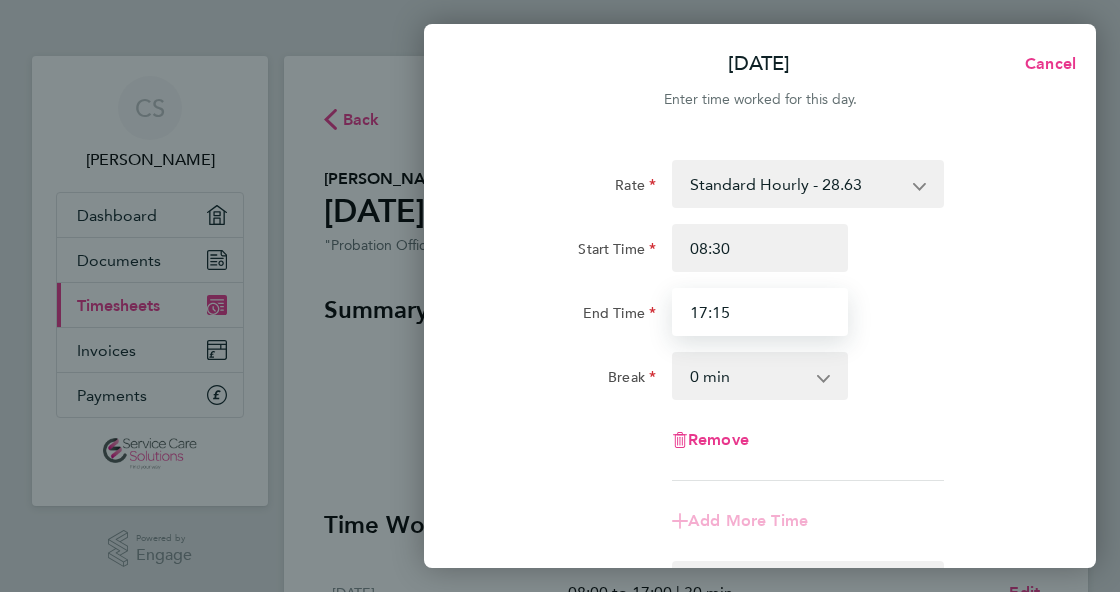 type on "17:15" 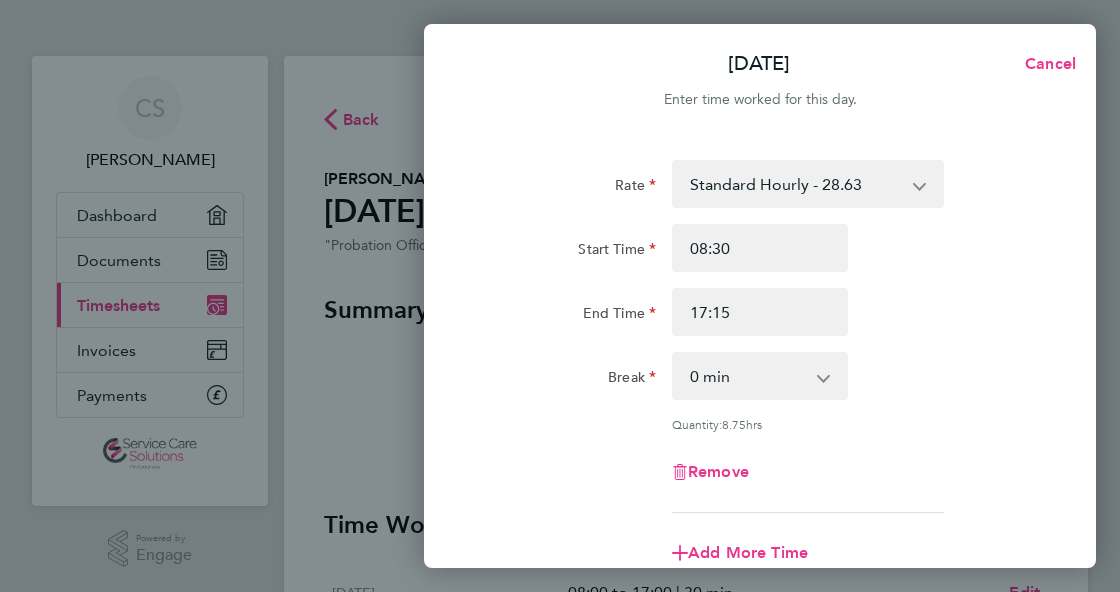 click 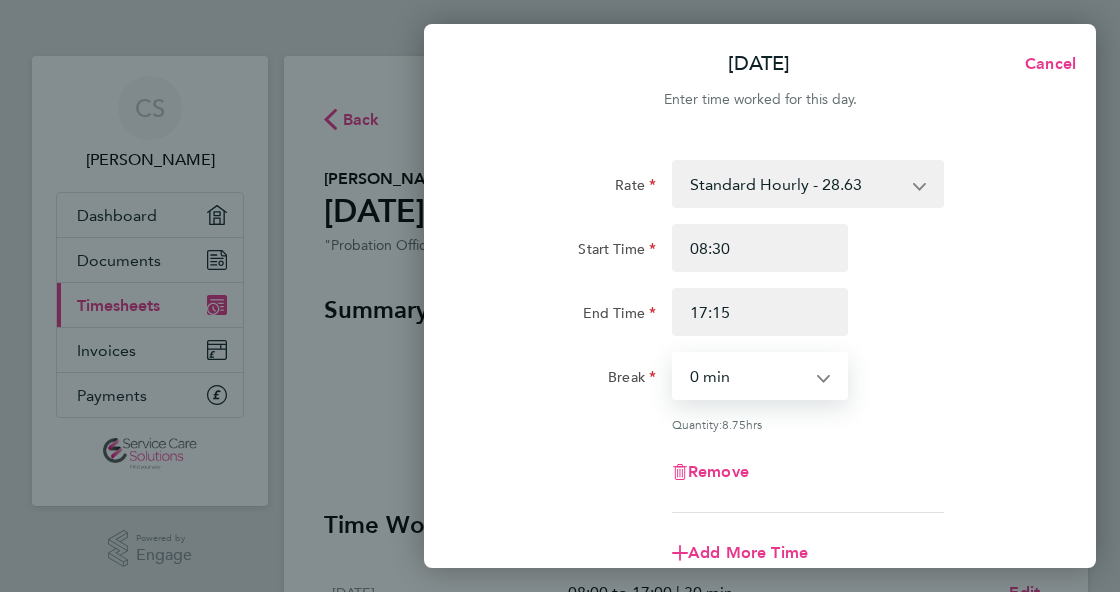 select on "30" 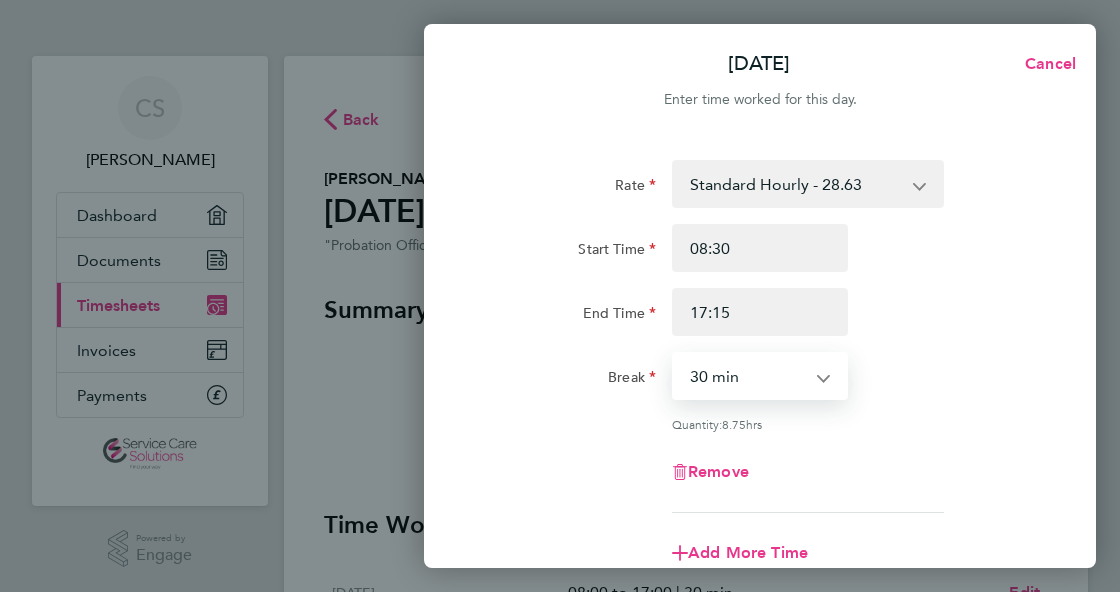 click on "0 min   15 min   30 min   45 min   60 min   75 min   90 min" at bounding box center [748, 376] 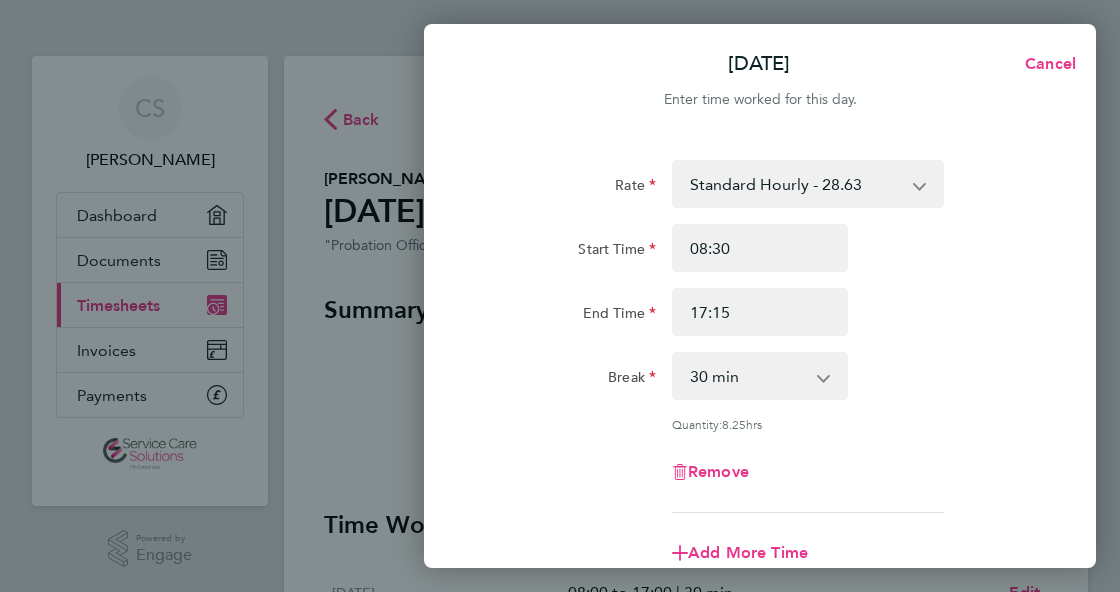 click on "Remove" 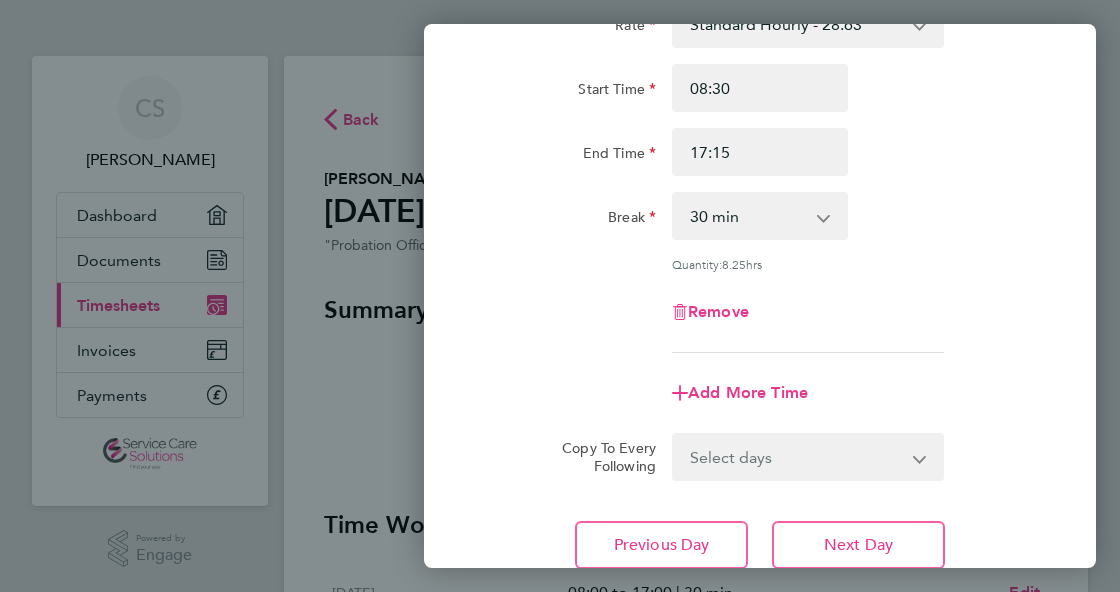 scroll, scrollTop: 200, scrollLeft: 0, axis: vertical 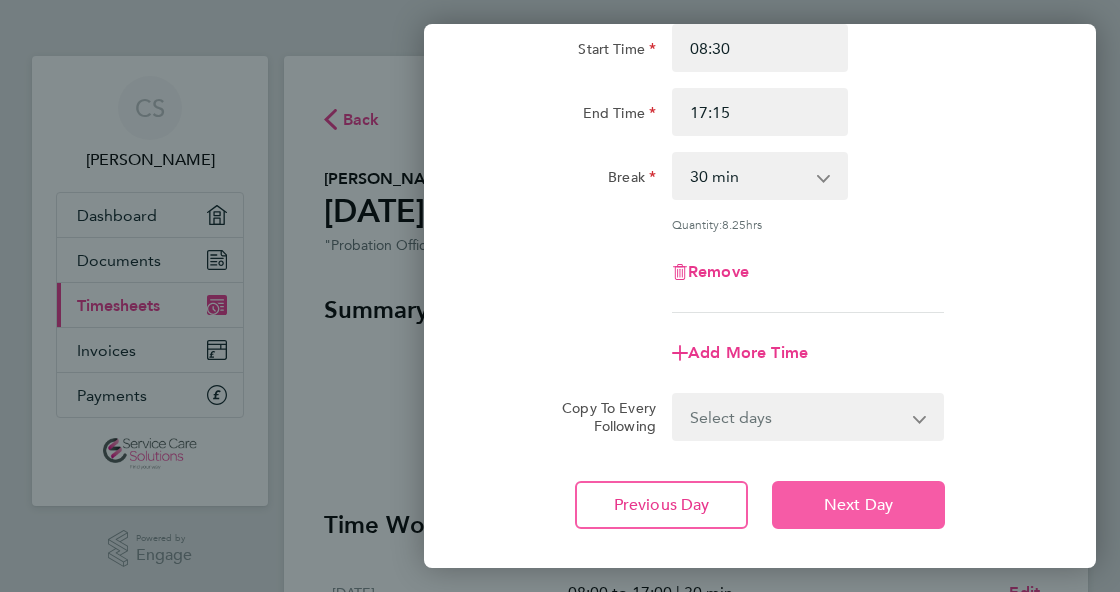 click on "Next Day" 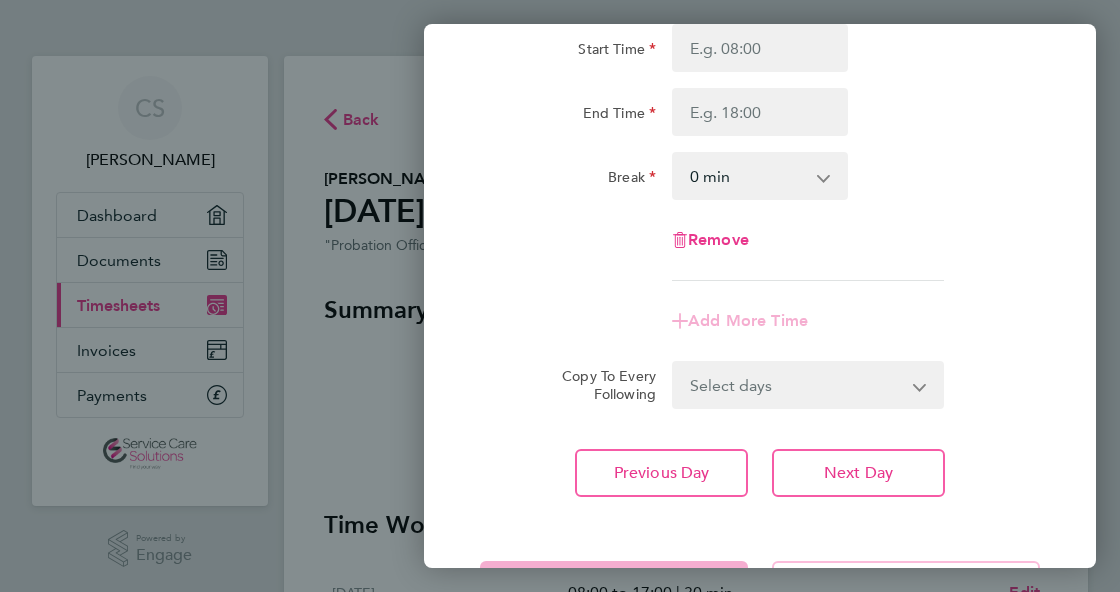click on "Remove" 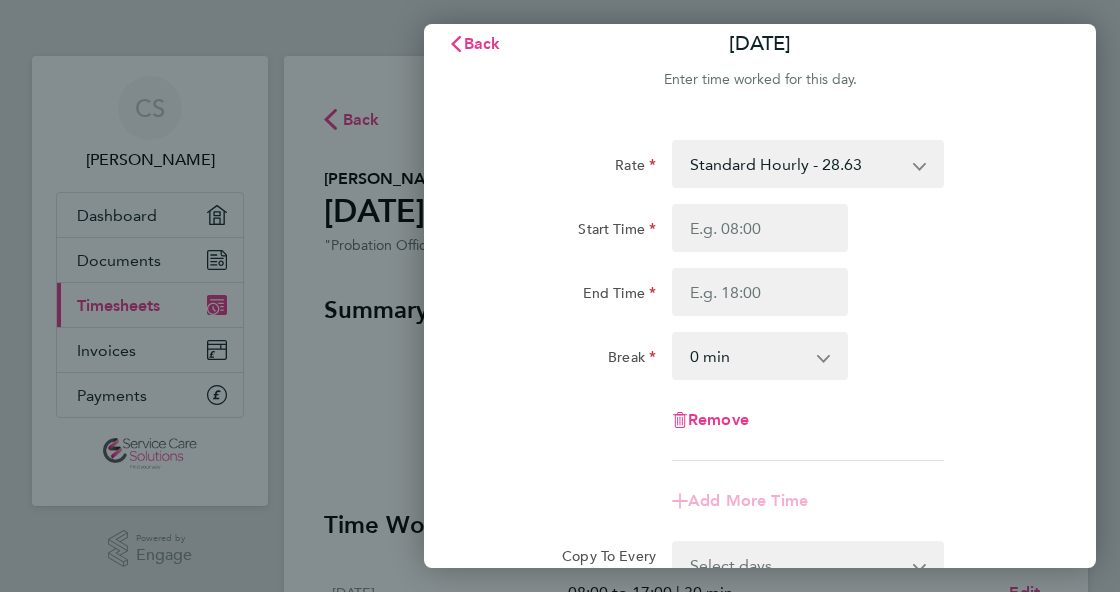 scroll, scrollTop: 0, scrollLeft: 0, axis: both 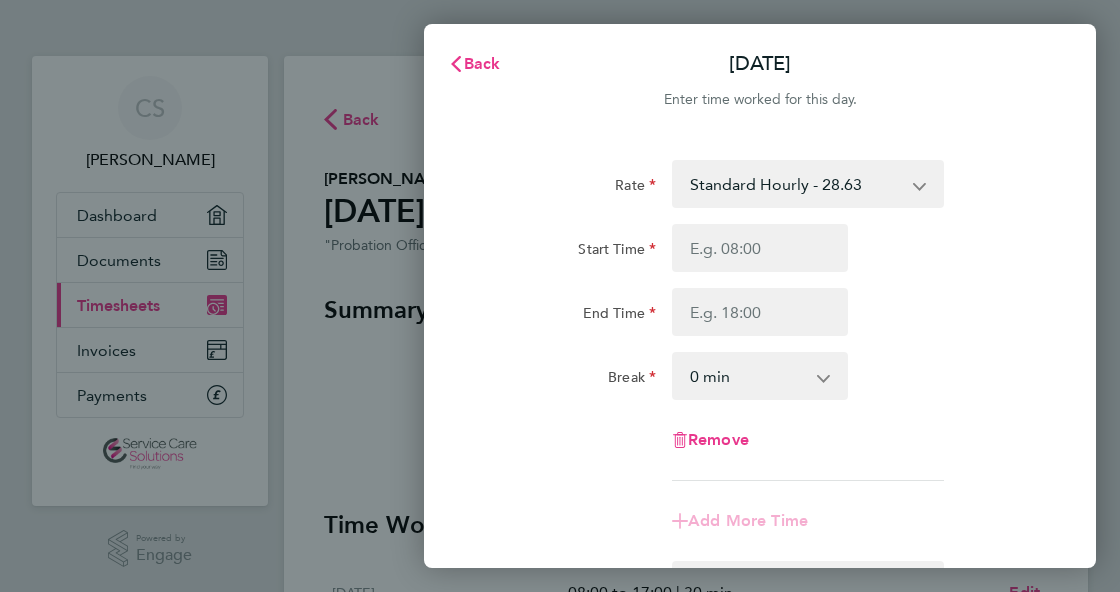 click on "Start Time End Time" 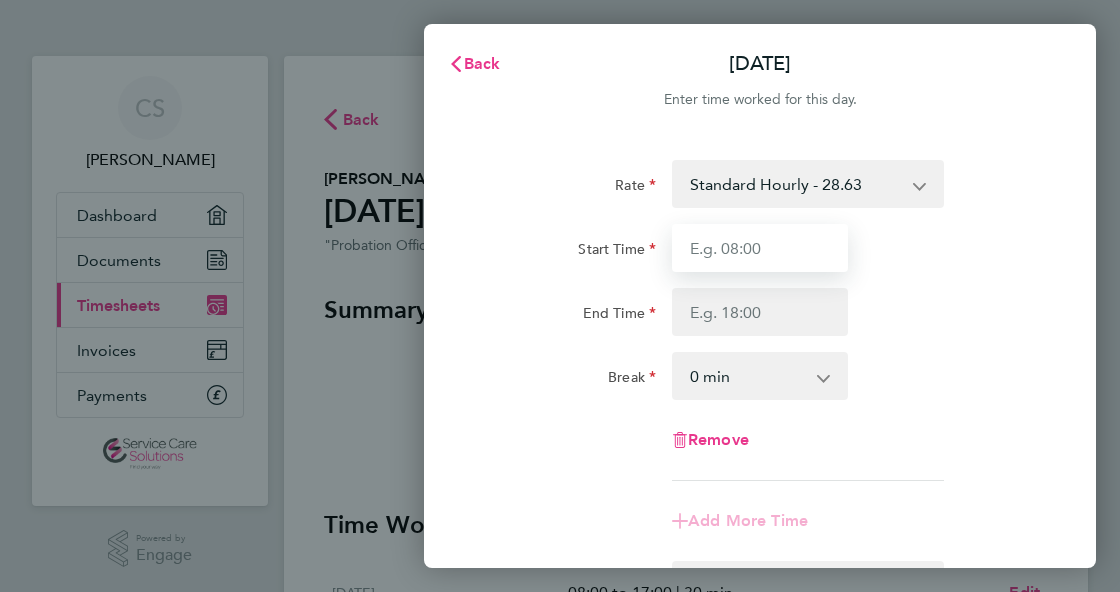 click on "Start Time" at bounding box center [760, 248] 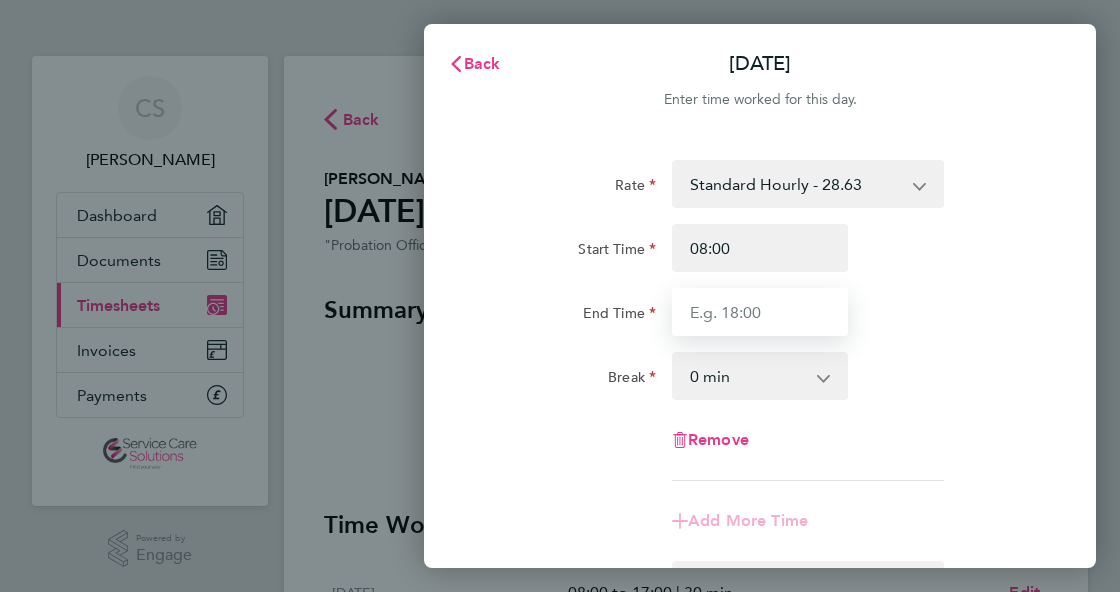 type on "17:00" 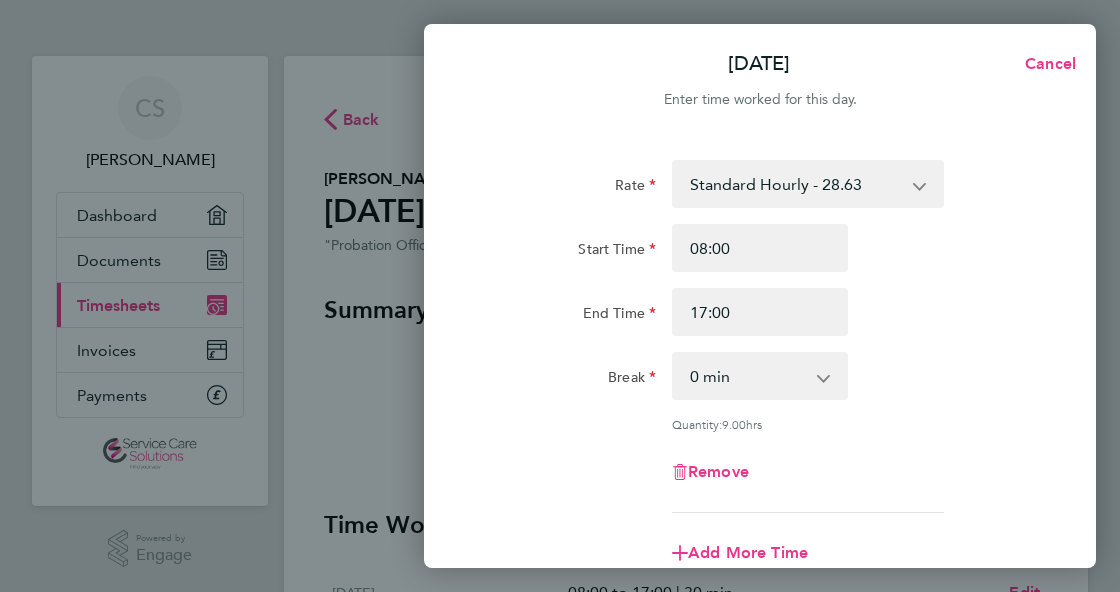 click on "0 min   15 min   30 min   45 min   60 min   75 min   90 min" at bounding box center (748, 376) 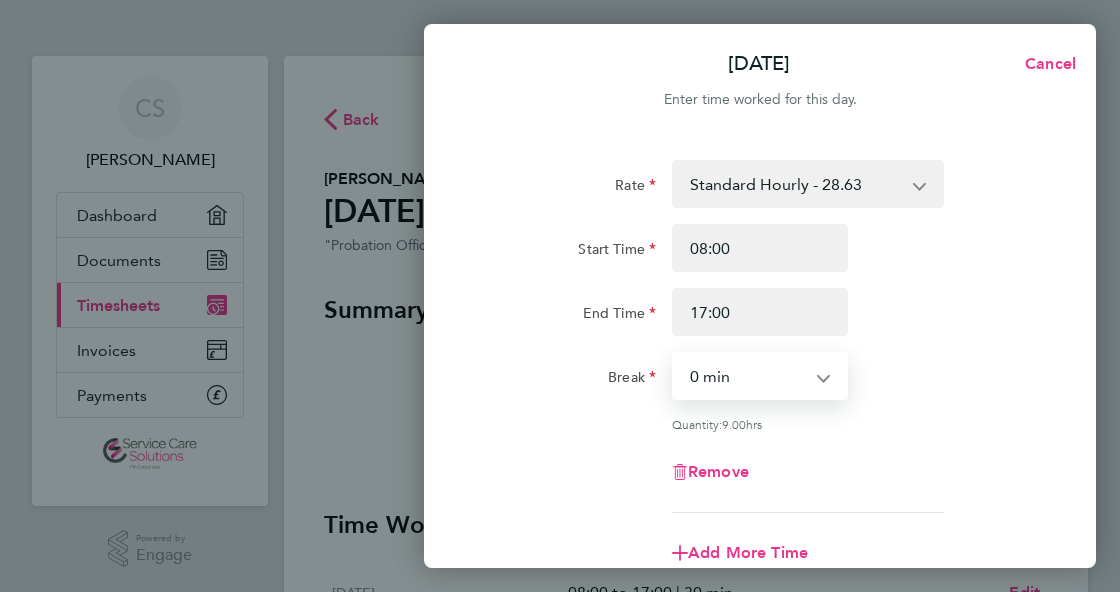 select on "30" 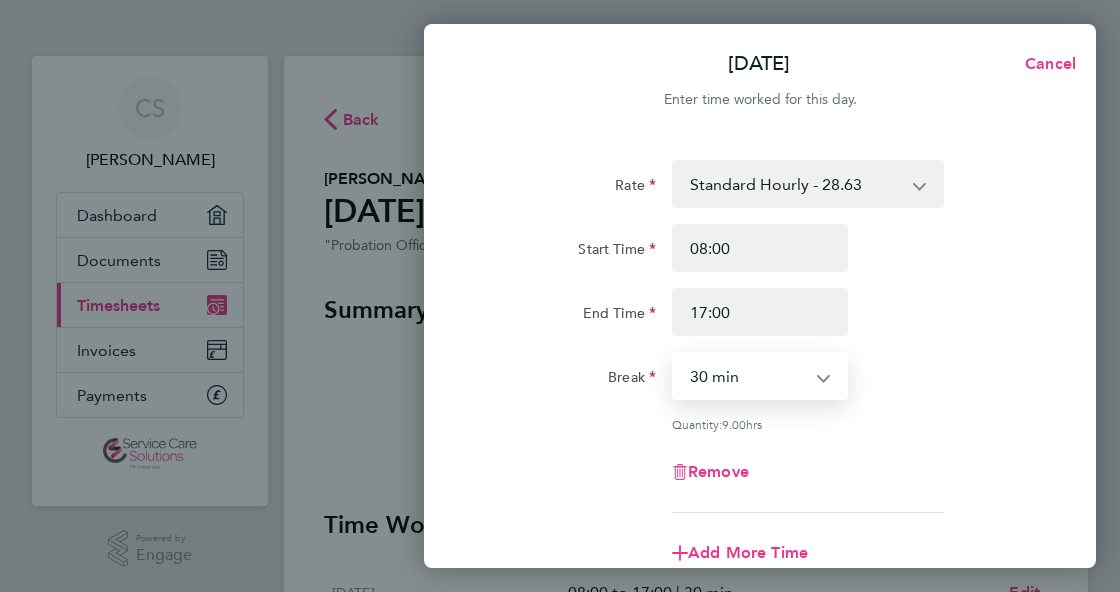 click on "0 min   15 min   30 min   45 min   60 min   75 min   90 min" at bounding box center [748, 376] 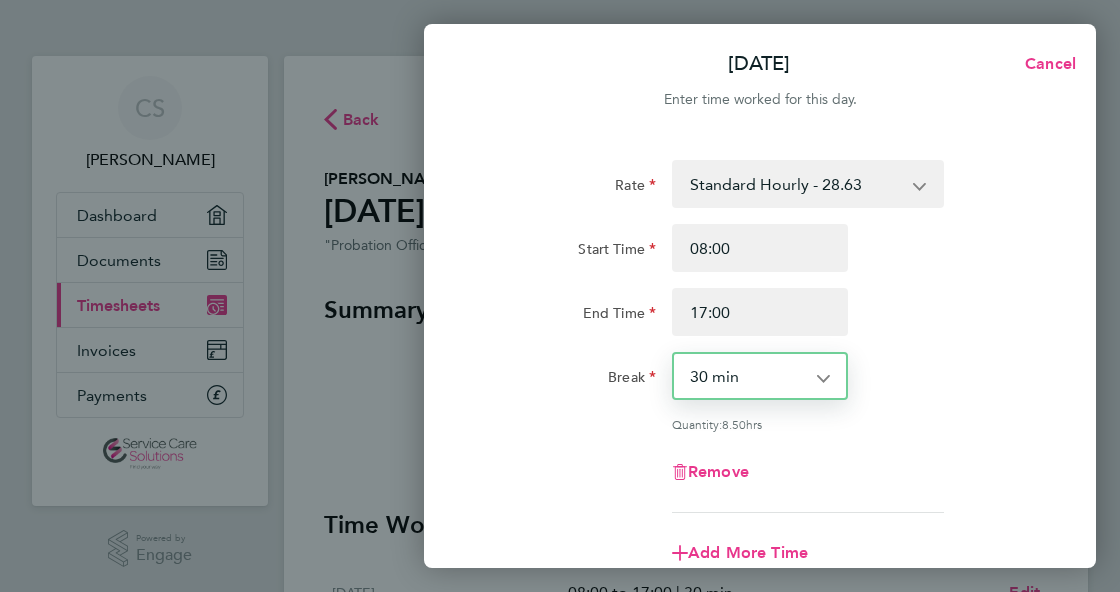 click on "Remove" 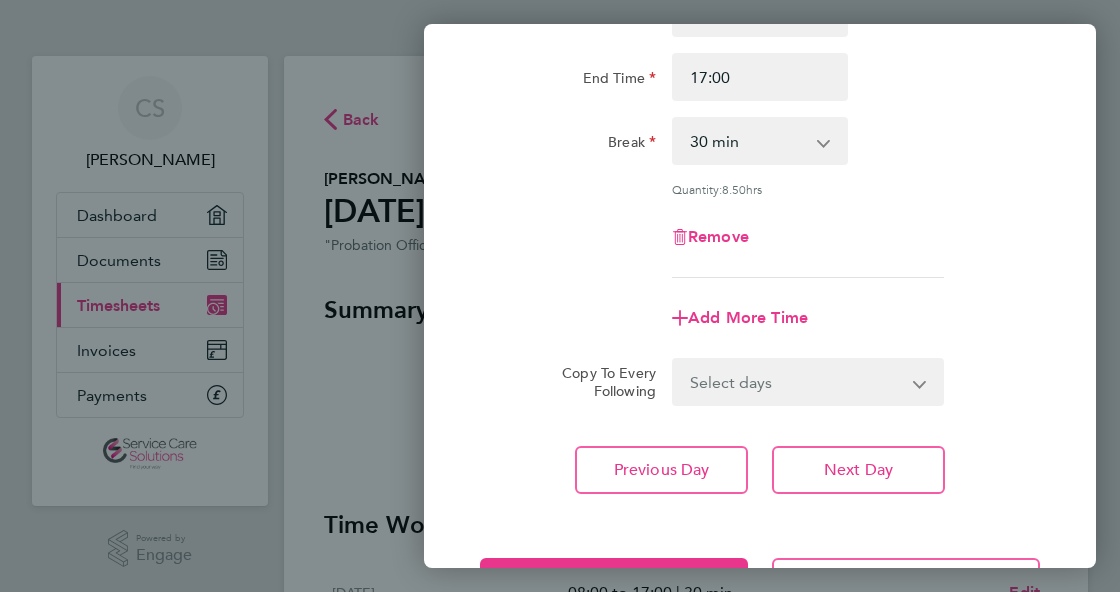 scroll, scrollTop: 240, scrollLeft: 0, axis: vertical 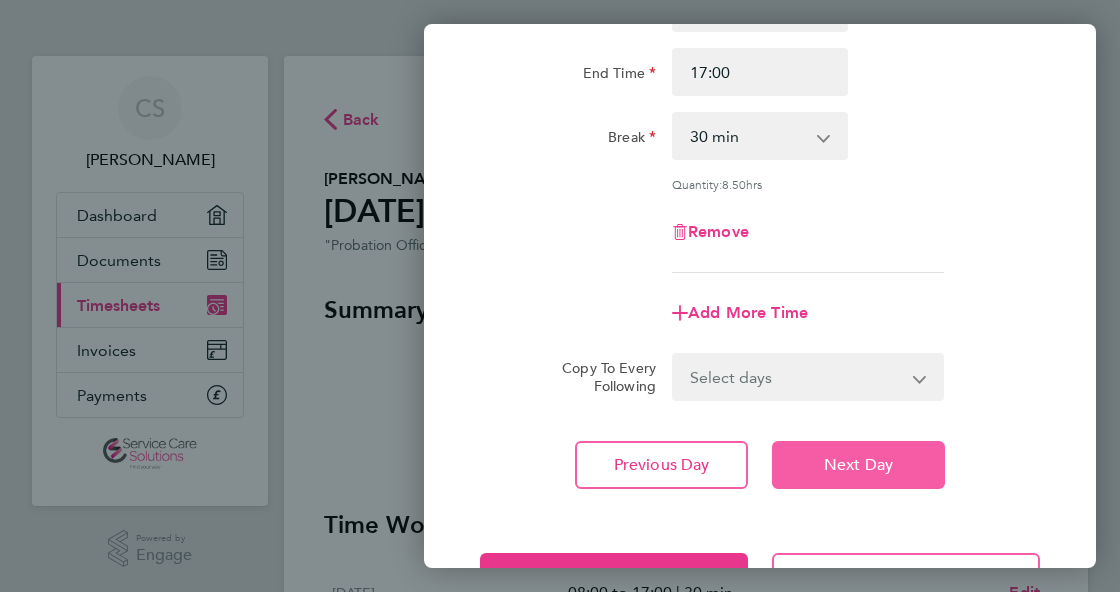 click on "Next Day" 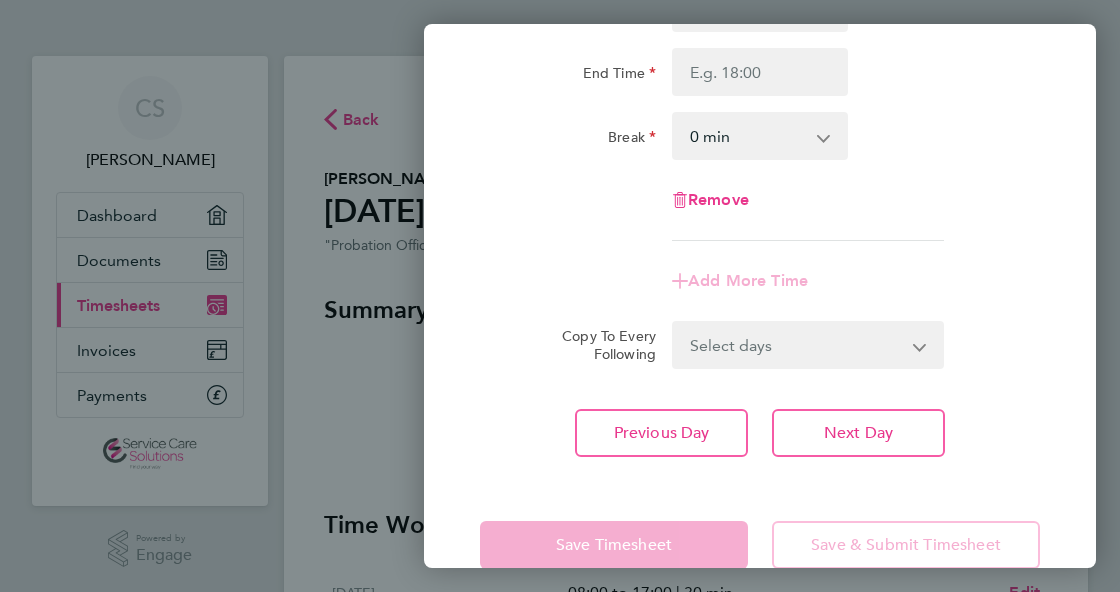 click on "Rate  Standard Hourly - 28.63
Start Time End Time Break  0 min   15 min   30 min   45 min   60 min   75 min   90 min
Remove" 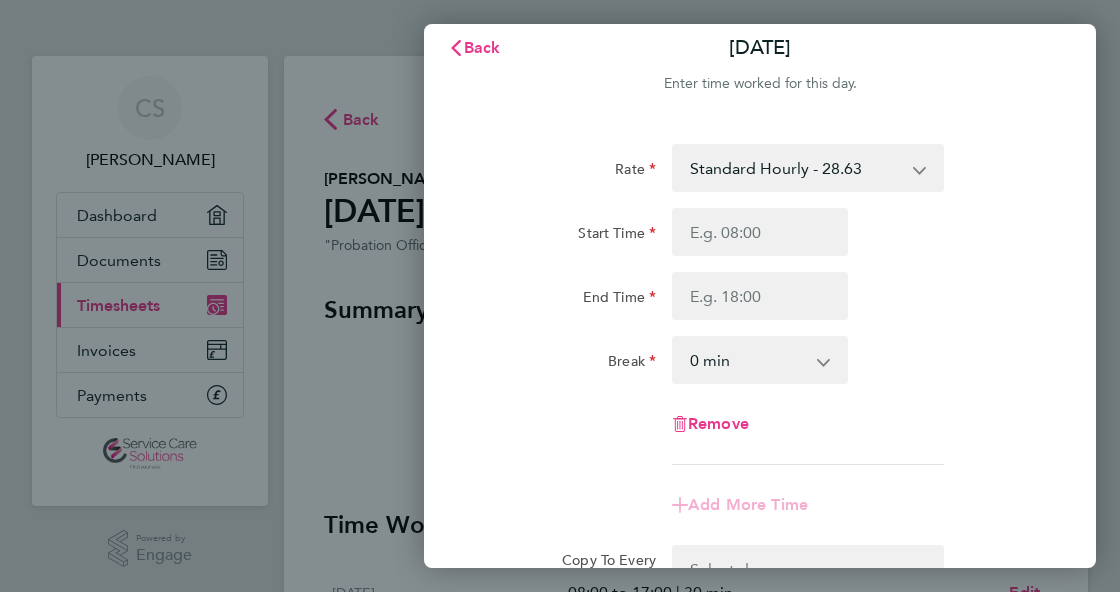 scroll, scrollTop: 0, scrollLeft: 0, axis: both 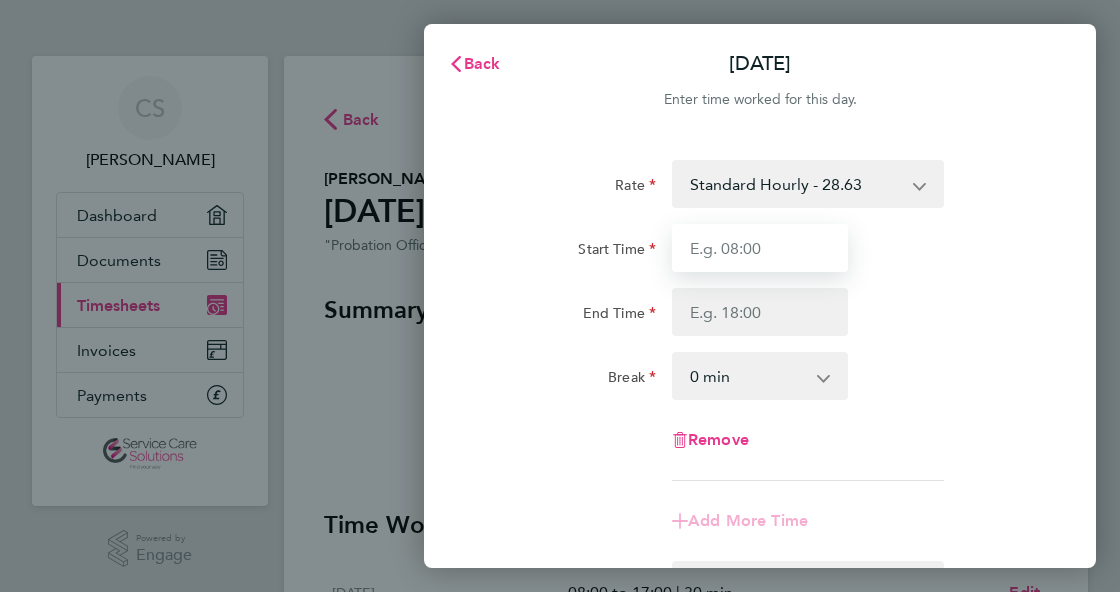click on "Start Time" at bounding box center (760, 248) 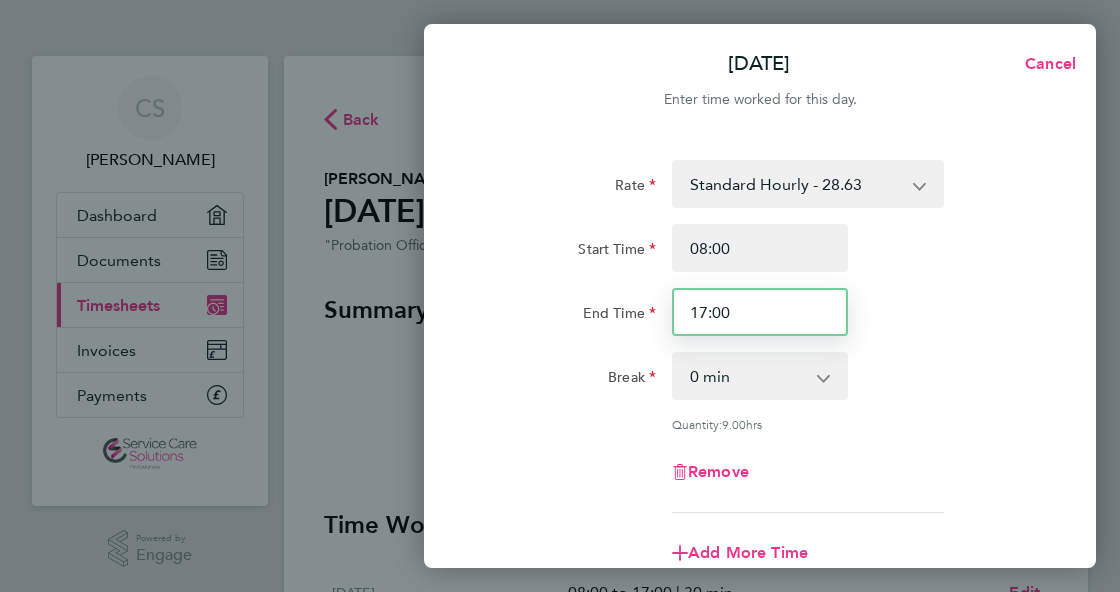 click on "17:00" at bounding box center (760, 312) 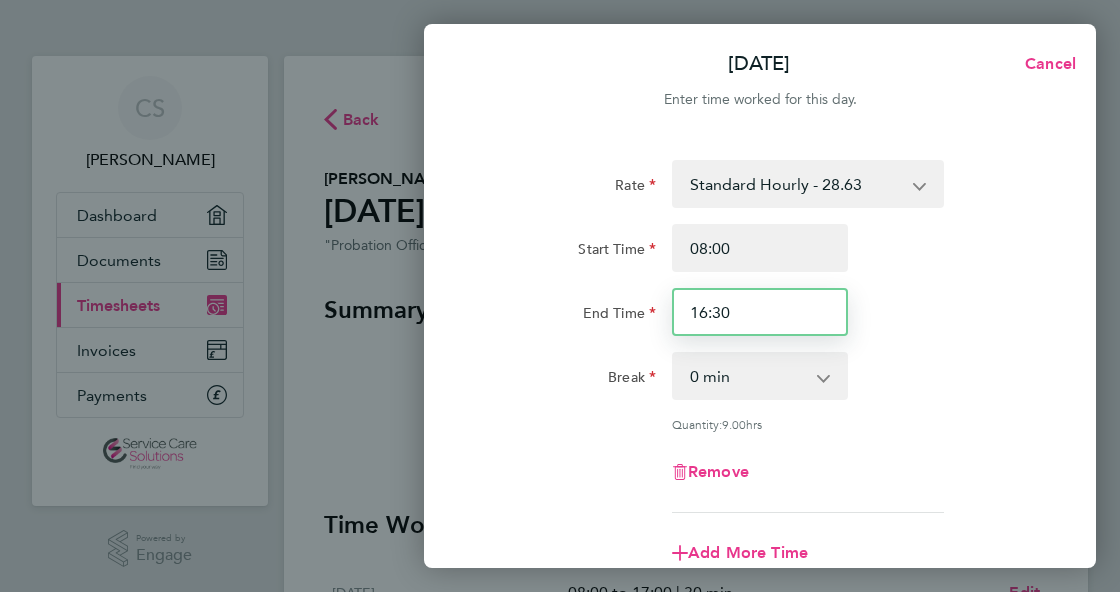 type on "16:30" 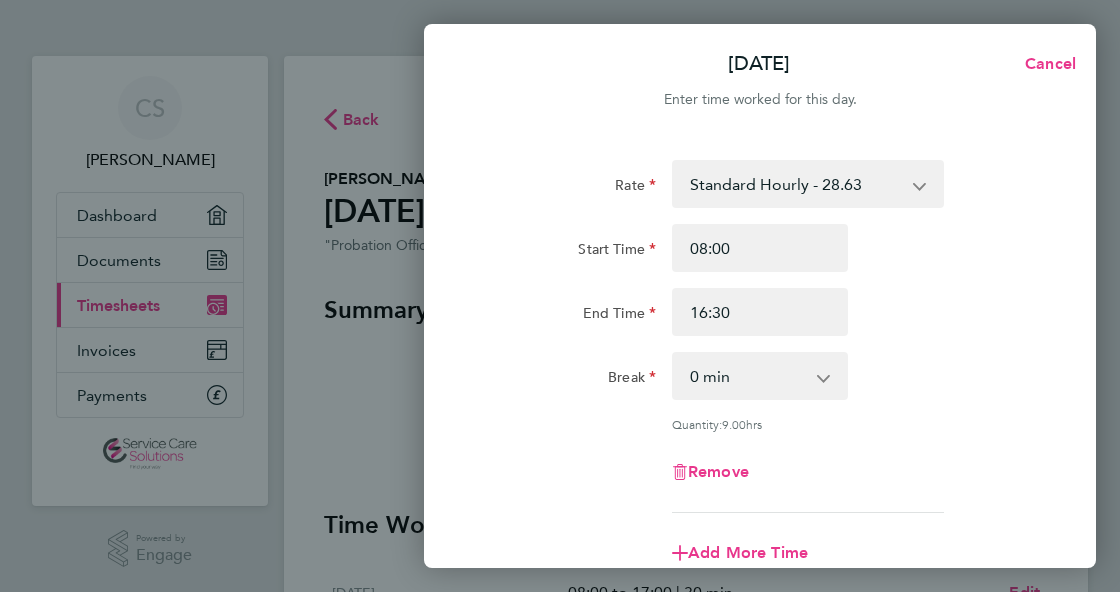 click 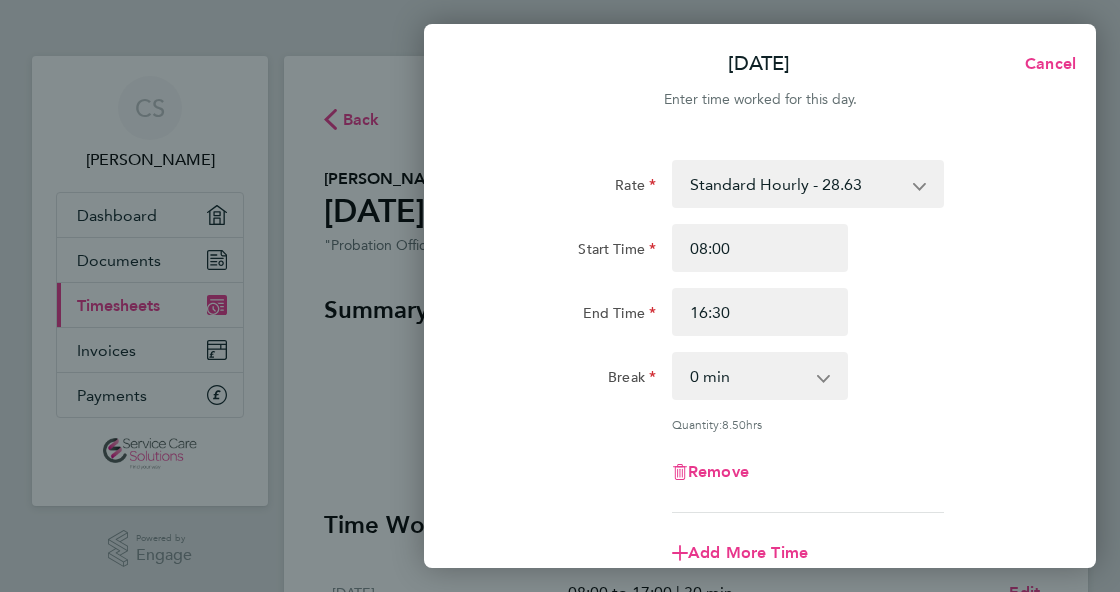 click on "0 min   15 min   30 min   45 min   60 min   75 min   90 min" at bounding box center (748, 376) 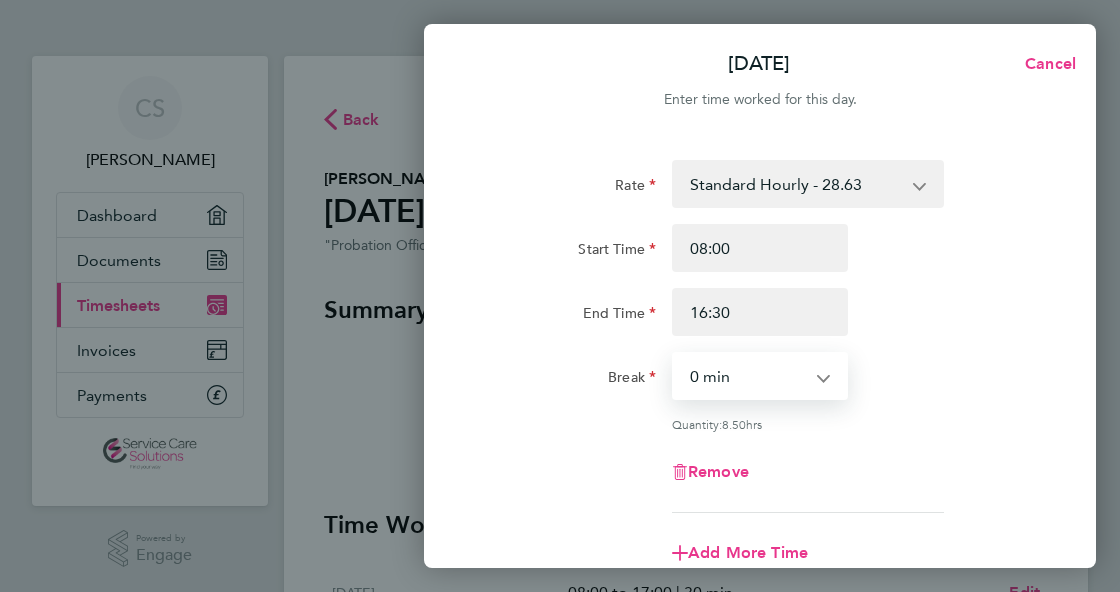 select on "30" 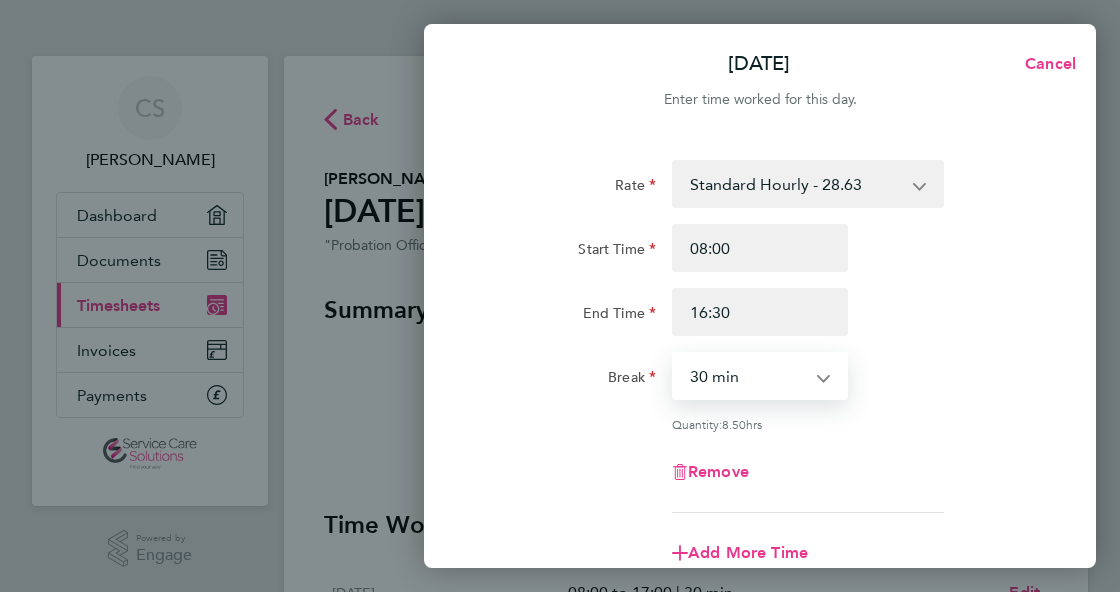 click on "0 min   15 min   30 min   45 min   60 min   75 min   90 min" at bounding box center (748, 376) 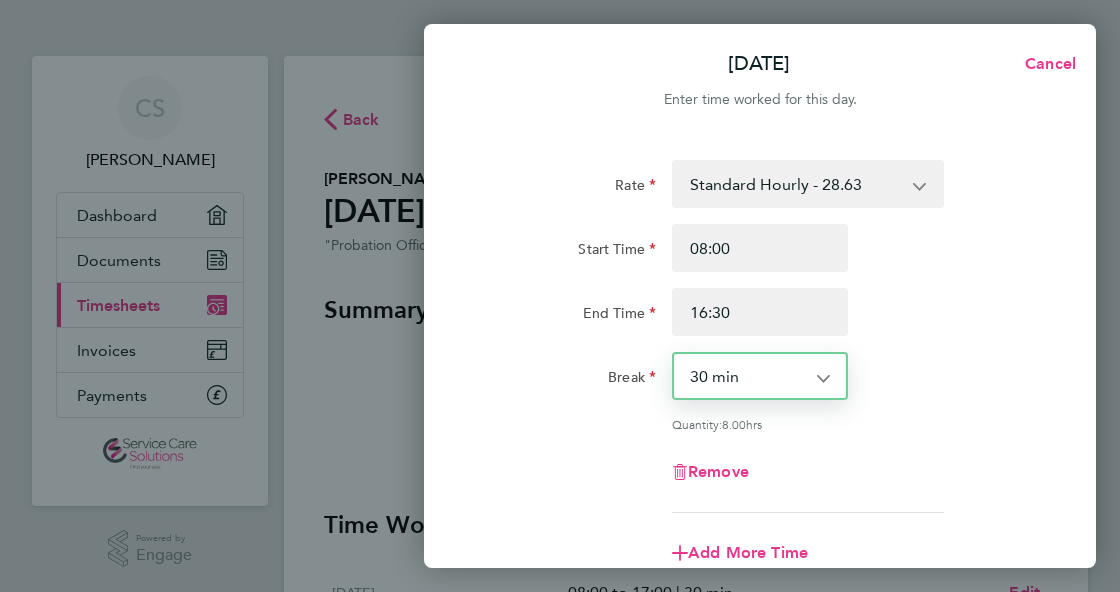 click on "Quantity:  8.00  hrs" 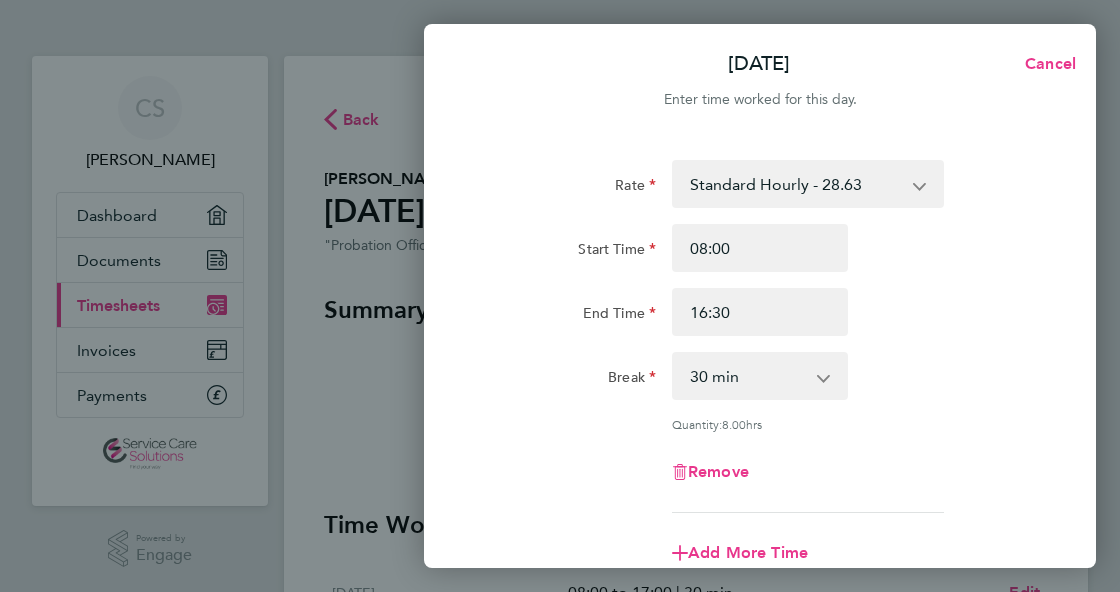 click on "Rate  Standard Hourly - 28.63
Start Time 08:00 End Time 16:30 Break  0 min   15 min   30 min   45 min   60 min   75 min   90 min
Quantity:  8.00  hrs
Remove" 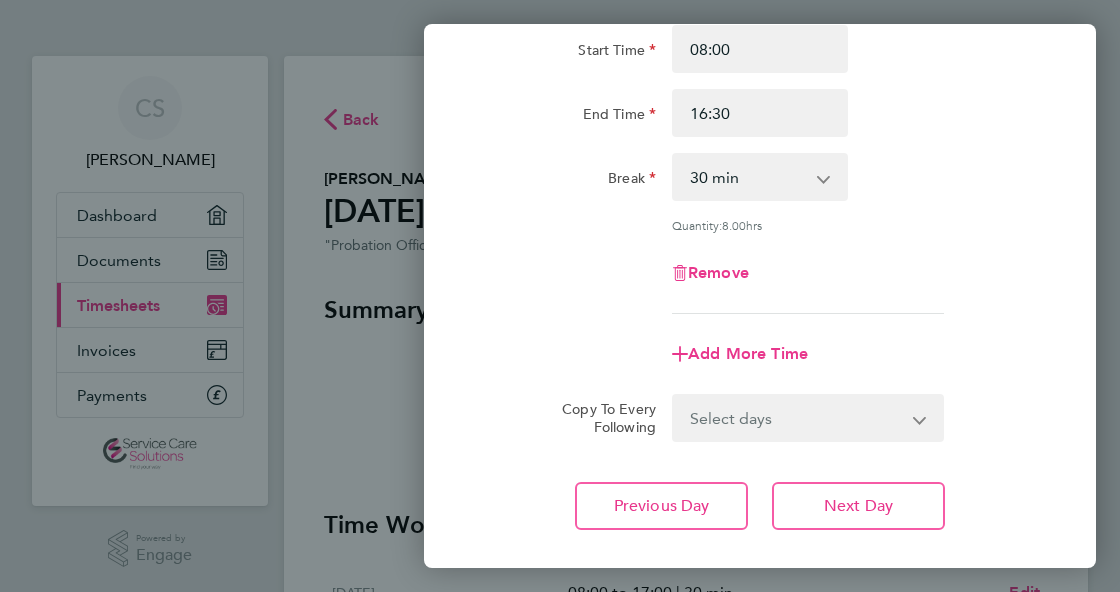 scroll, scrollTop: 200, scrollLeft: 0, axis: vertical 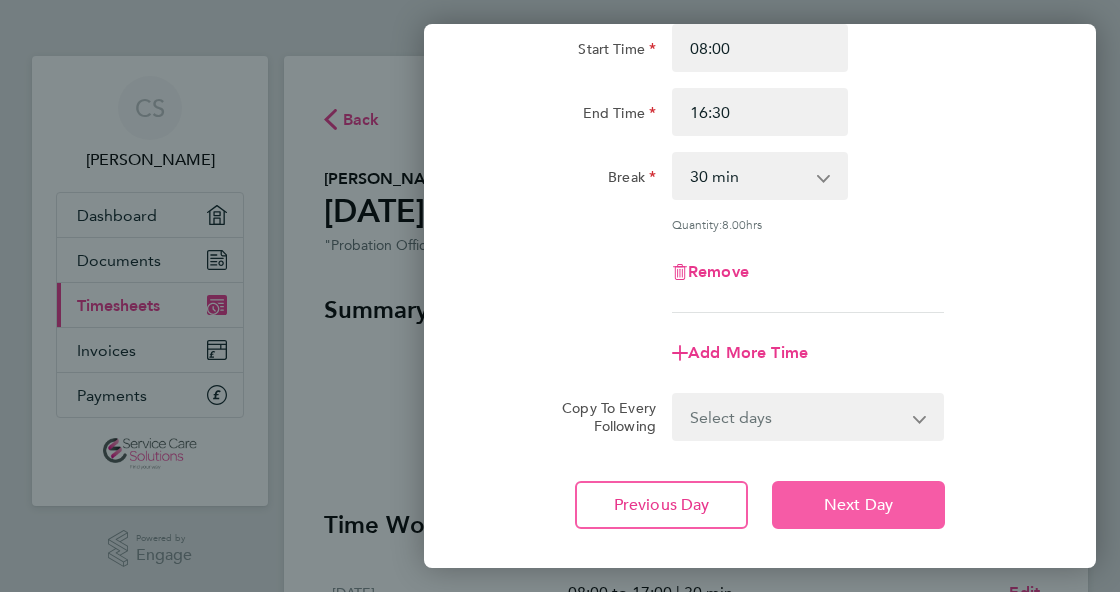 click on "Next Day" 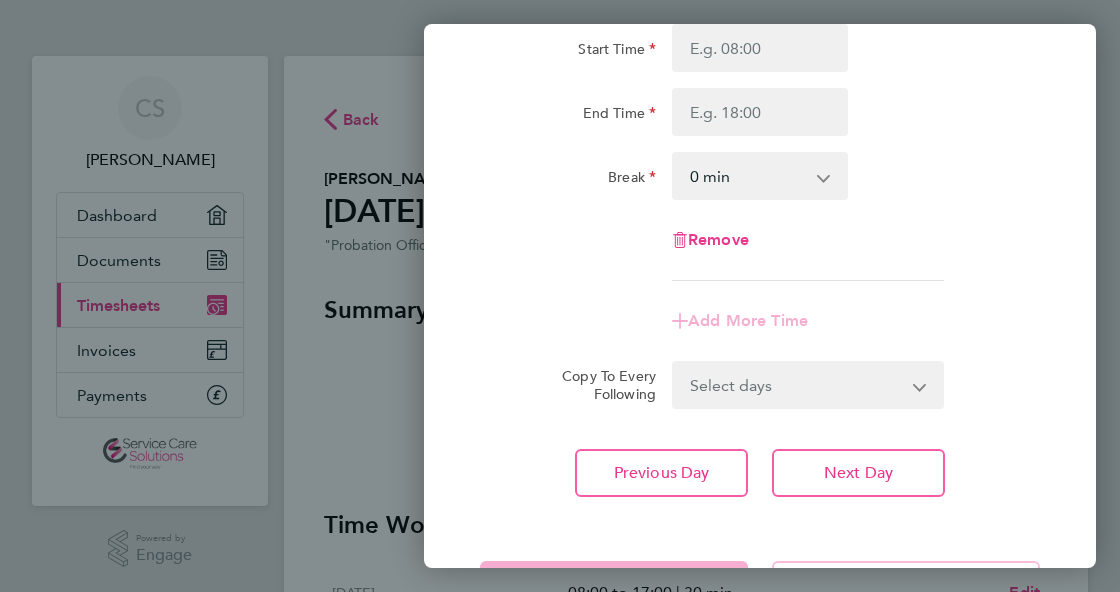 click on "Rate  Standard Hourly - 28.63
Start Time End Time Break  0 min   15 min   30 min   45 min   60 min   75 min   90 min
Remove
Add More Time  Copy To Every Following  Select days   Day   Weekend (Sat-Sun)   [DATE]   [DATE]
Previous Day   Next Day" 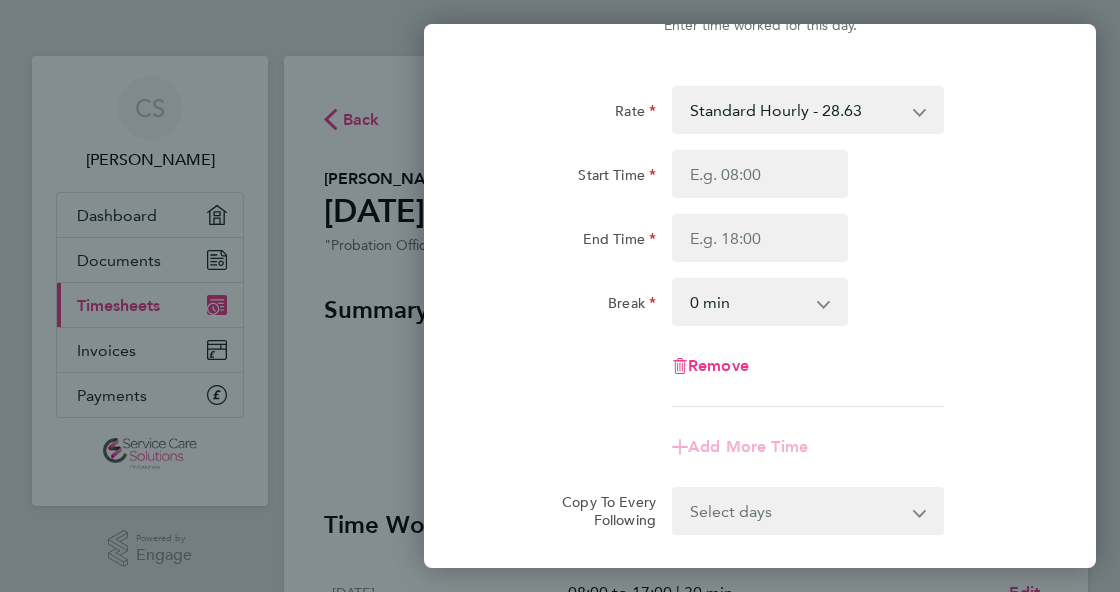 scroll, scrollTop: 40, scrollLeft: 0, axis: vertical 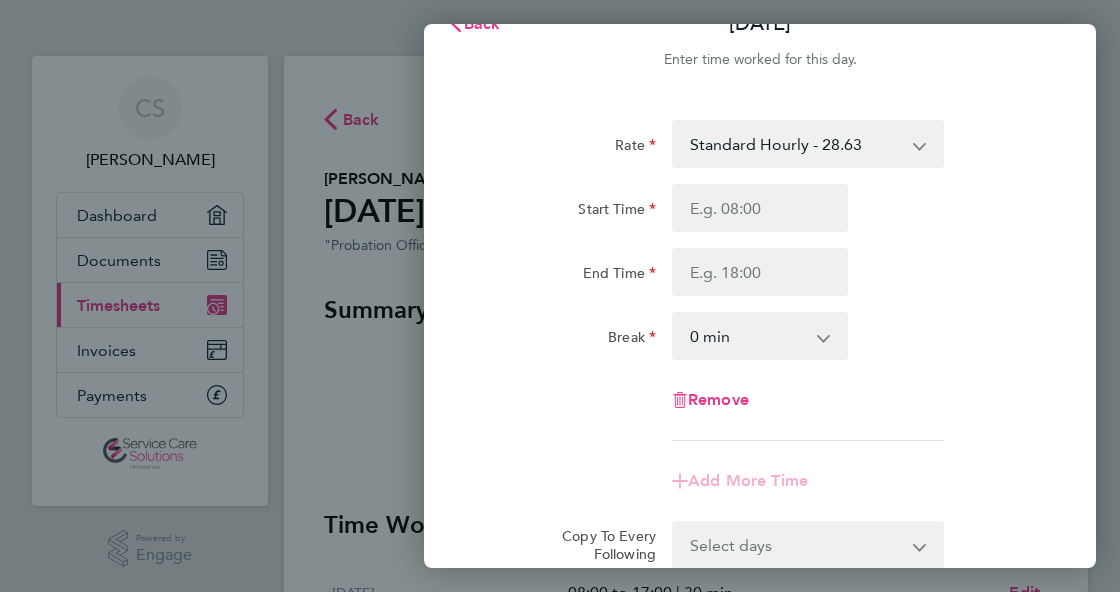 click on "Start Time End Time" 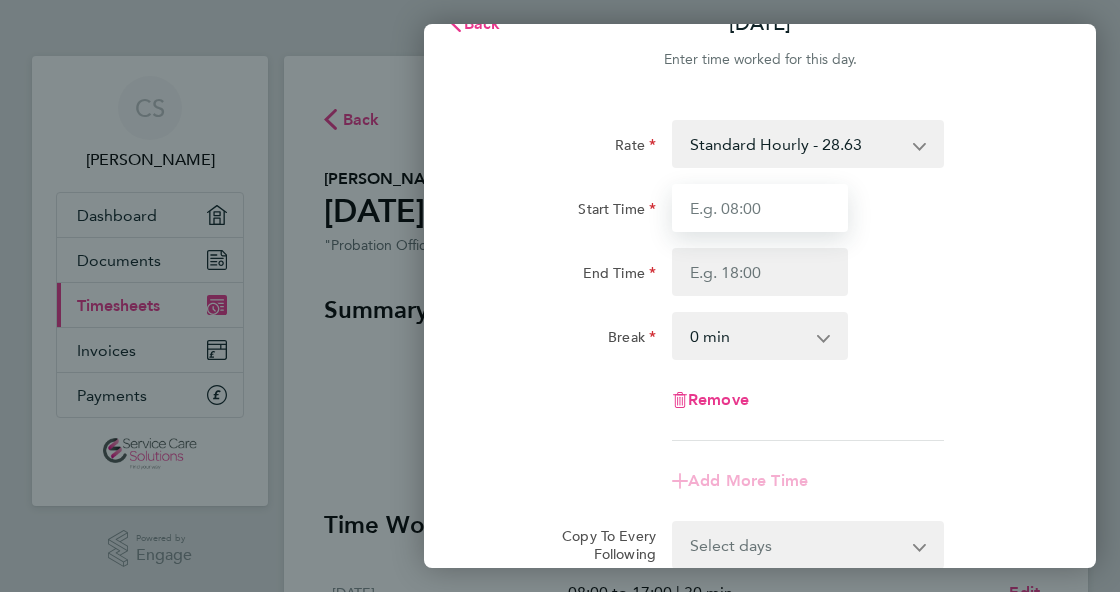 click on "Start Time" at bounding box center (760, 208) 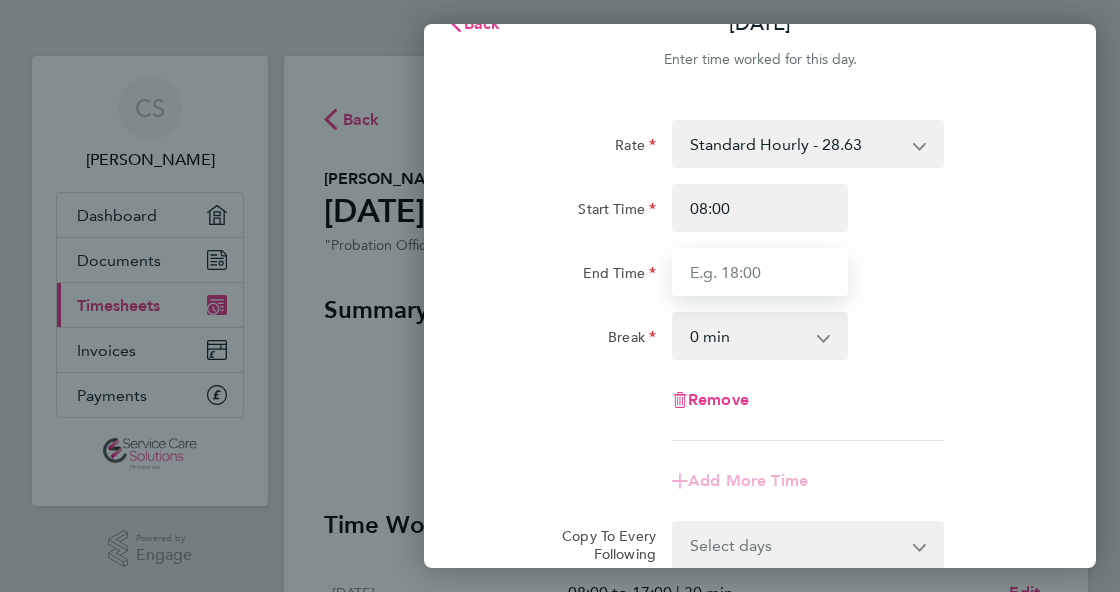 type on "17:00" 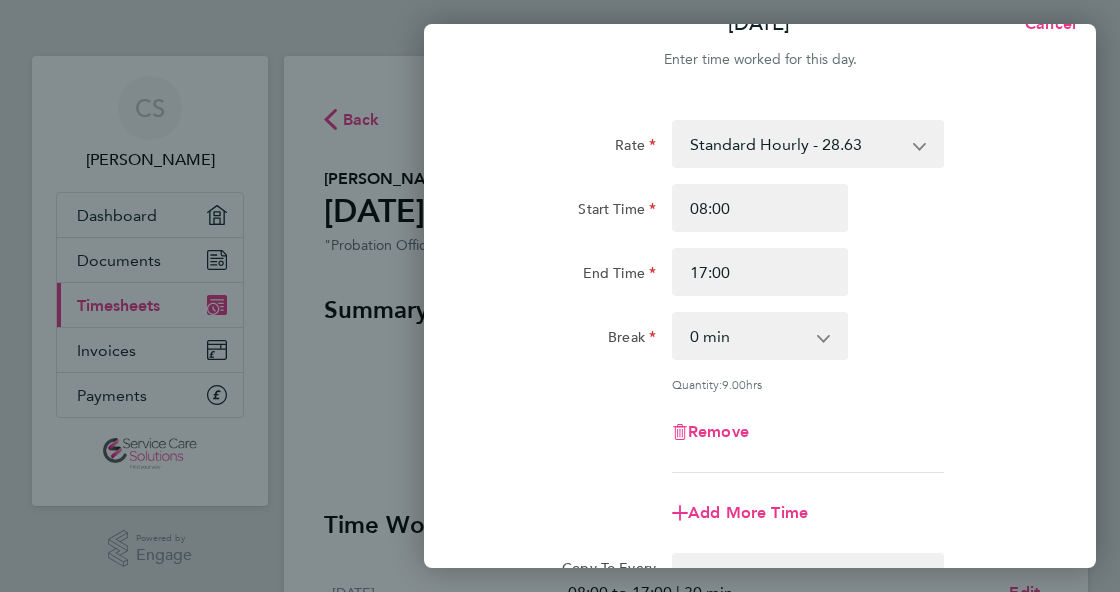 click 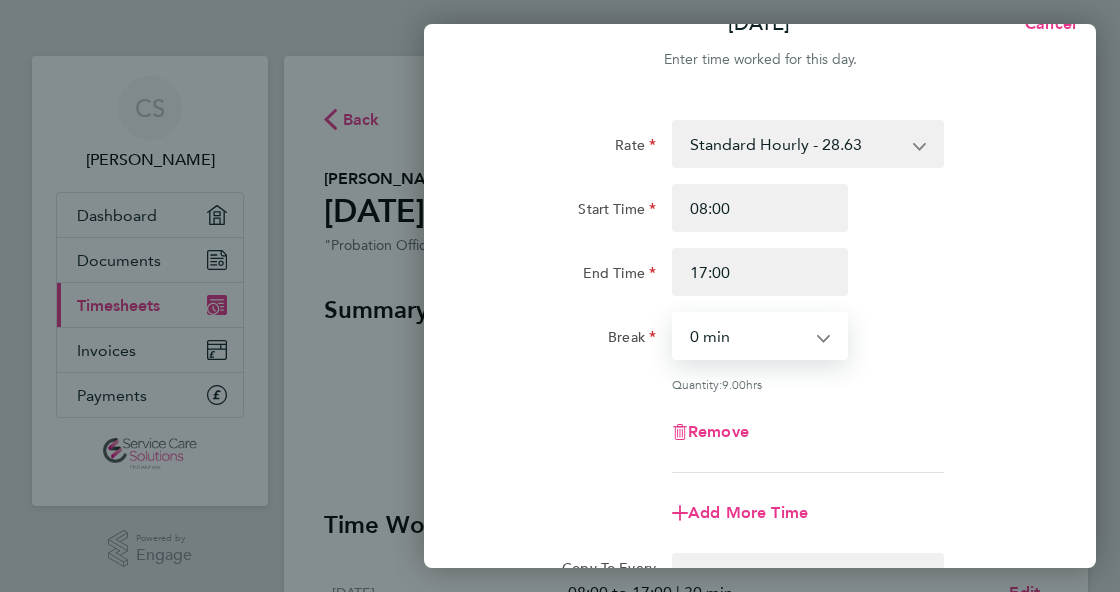 select on "30" 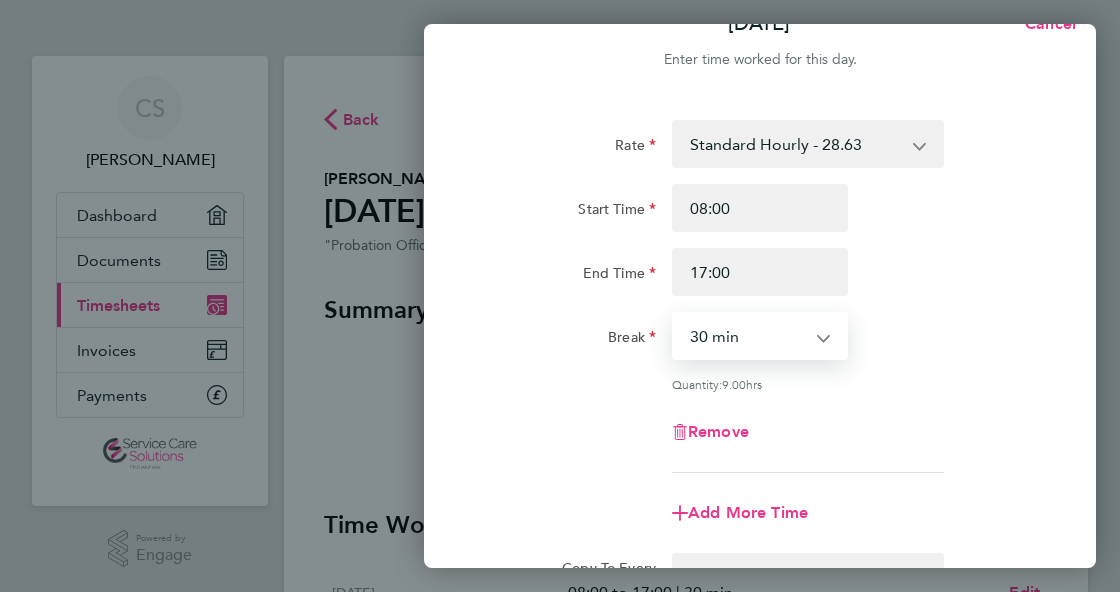 click on "0 min   15 min   30 min   45 min   60 min   75 min   90 min" at bounding box center (748, 336) 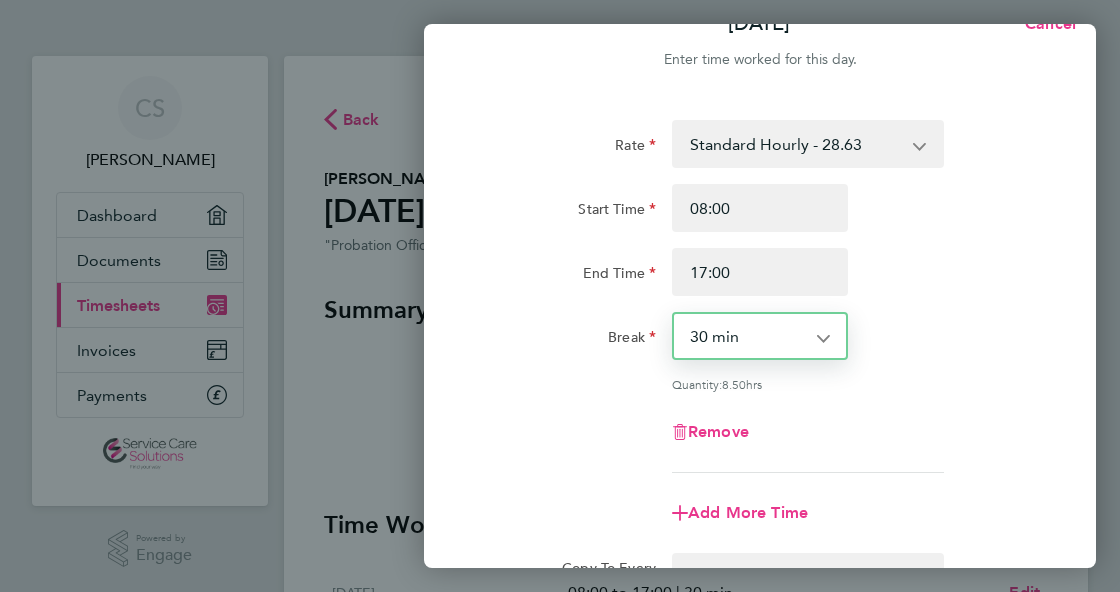 click on "Remove" 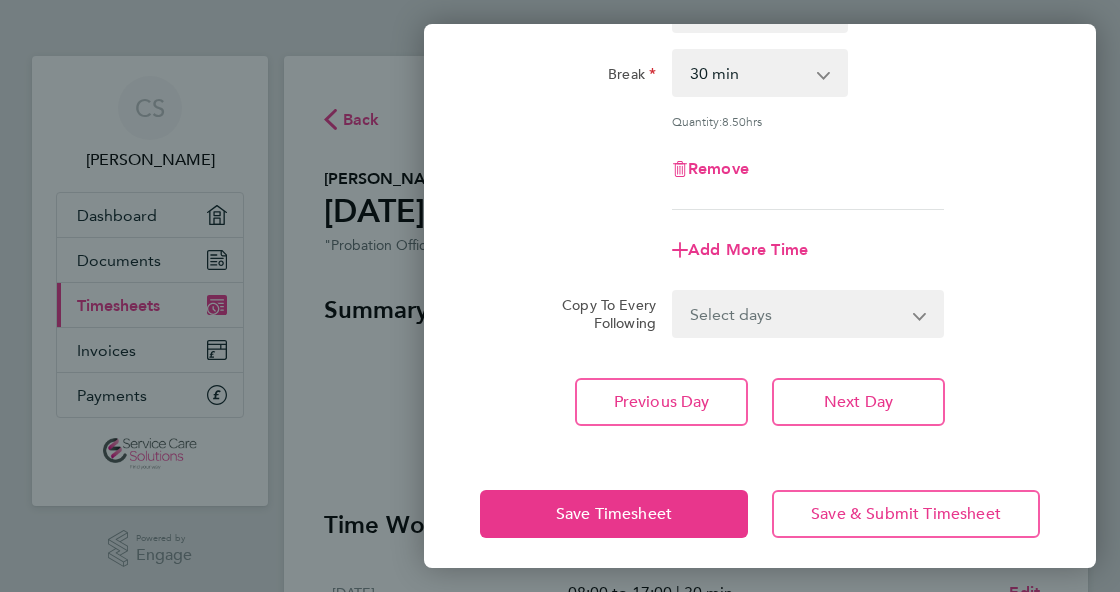scroll, scrollTop: 311, scrollLeft: 0, axis: vertical 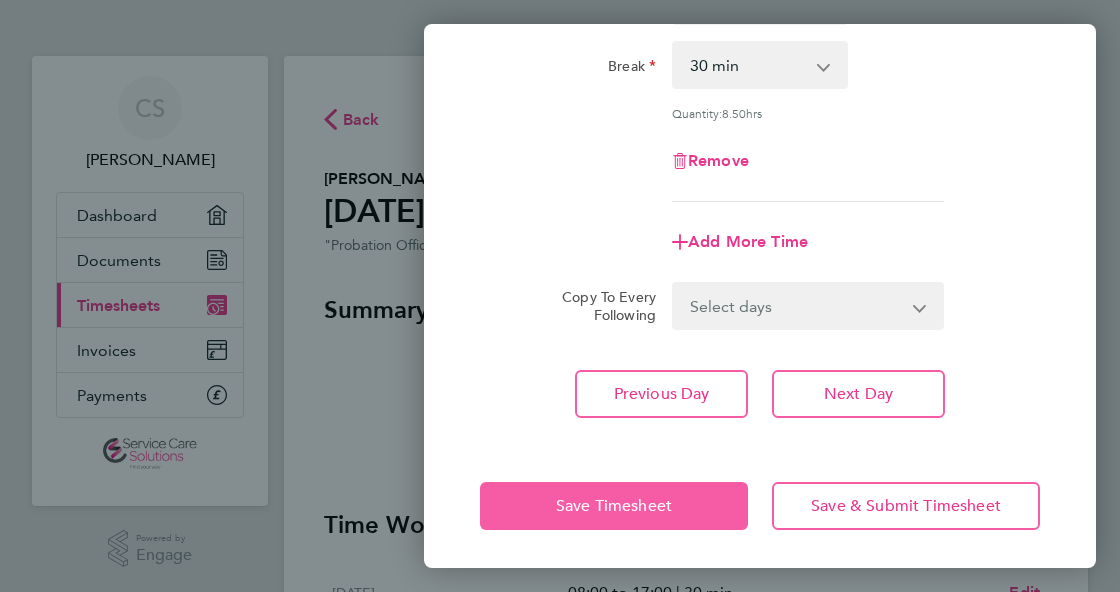 click on "Save Timesheet" 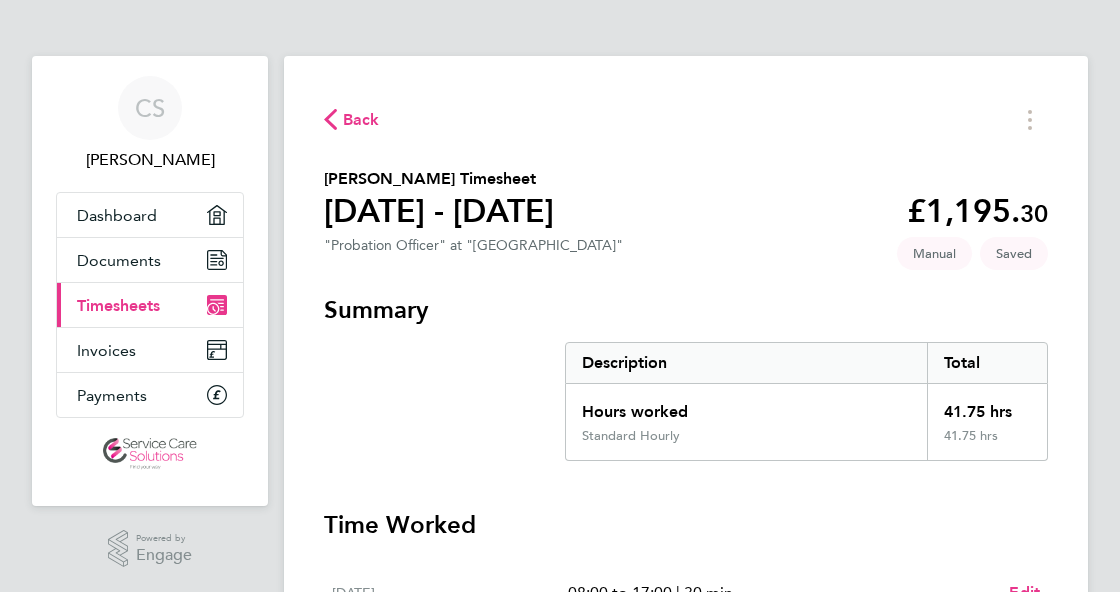 click on "Back
[PERSON_NAME] Timesheet   [DATE] - [DATE]   £1,195. 30  "Probation Officer" at "Norwich Place"   Saved   Manual   Summary   Description   Total   Hours worked   41.75 hrs   Standard Hourly   41.75 hrs   Time Worked   [DATE]   08:00 to 17:00   |   30 min   8.50 hrs   |   Standard Hourly   (£28.63) =   £243.36   Edit   [DATE]   08:30 to 17:15   |   30 min   8.25 hrs   |   Standard Hourly   (£28.63) =   £236.20   Edit   [DATE]   08:00 to 17:00   |   30 min   8.50 hrs   |   Standard Hourly   (£28.63) =   £243.36   Edit   [DATE]   08:00 to 16:30   |   30 min   8.00 hrs   |   Standard Hourly   (£28.63) =   £229.04   Edit   [DATE]   08:00 to 17:00   |   30 min   8.50 hrs   |   Standard Hourly   (£28.63) =   £243.36   Edit   [DATE]   Add time for [DATE]   Add time for [DATE]   [DATE]   Add time for [DATE]   Add time for [DATE]   Submit For Approval" 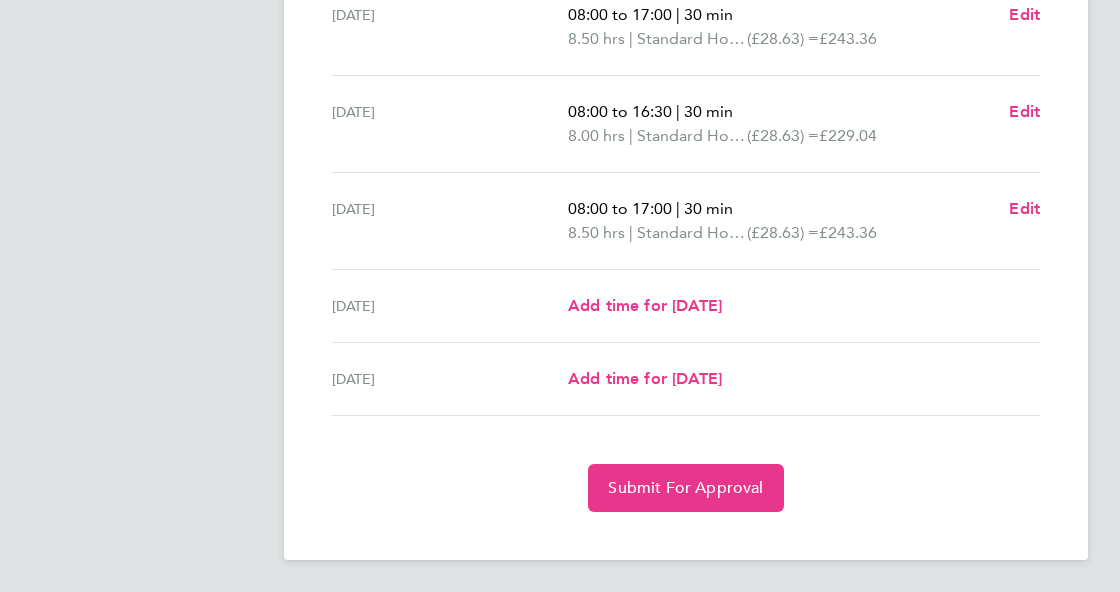 scroll, scrollTop: 773, scrollLeft: 0, axis: vertical 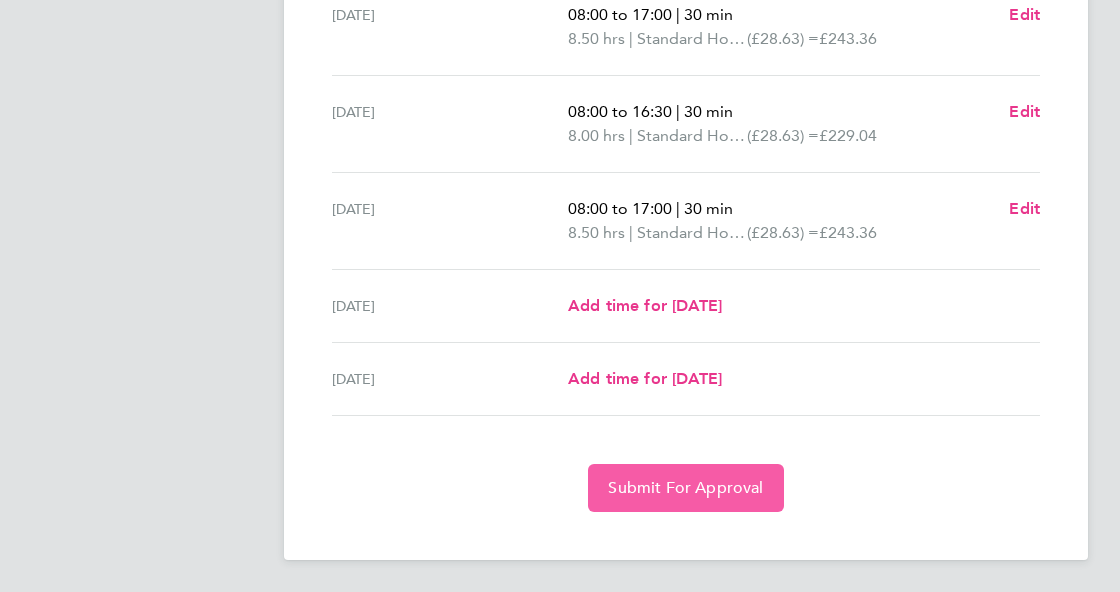 click on "Submit For Approval" 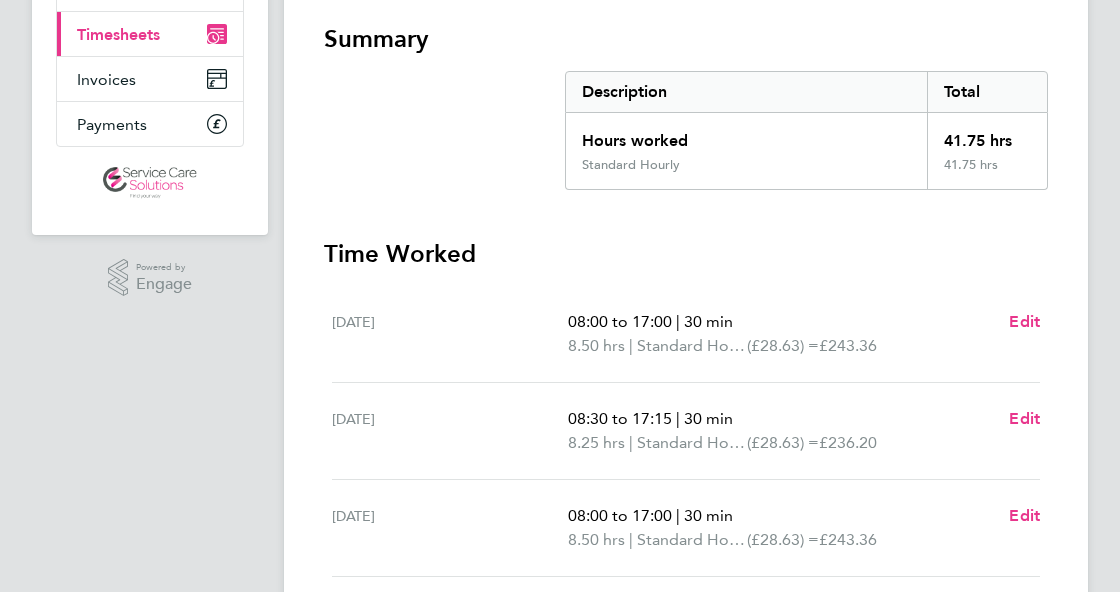 scroll, scrollTop: 197, scrollLeft: 0, axis: vertical 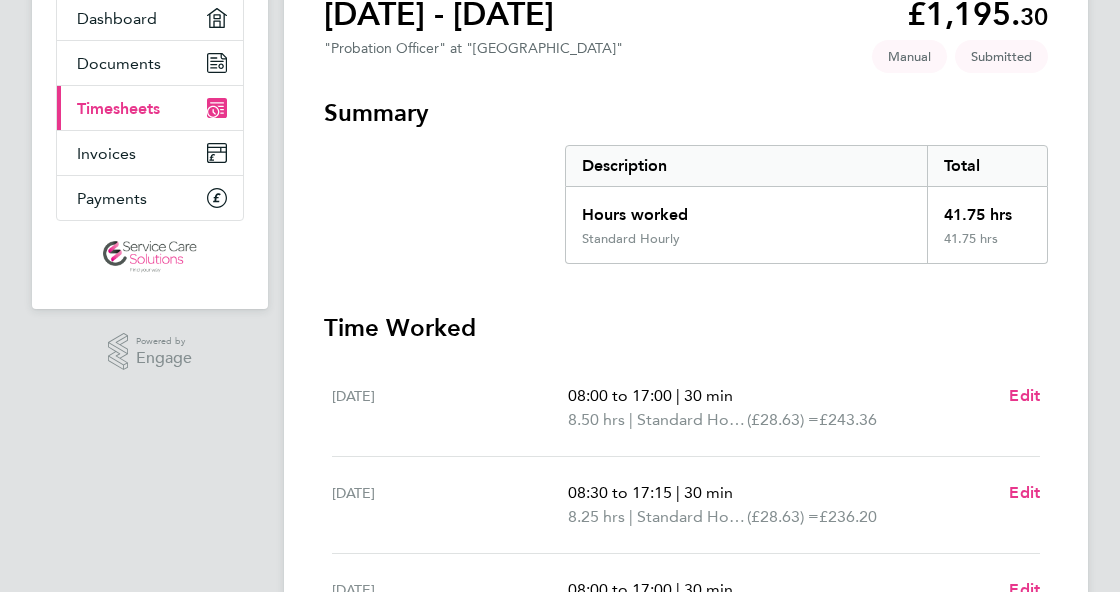 click on "Timesheets" at bounding box center [118, 108] 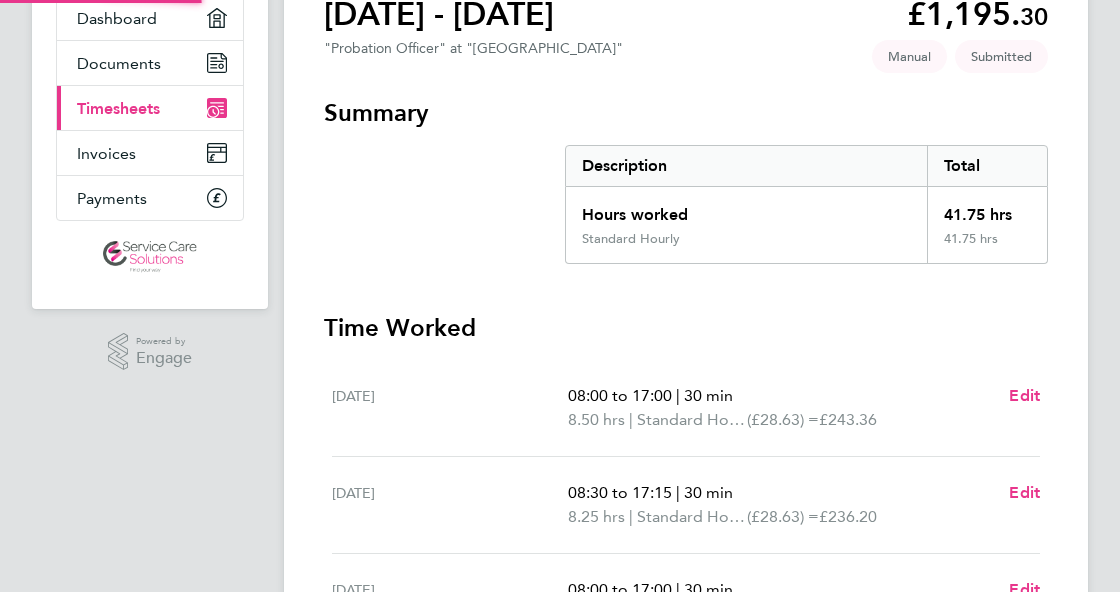 scroll, scrollTop: 0, scrollLeft: 0, axis: both 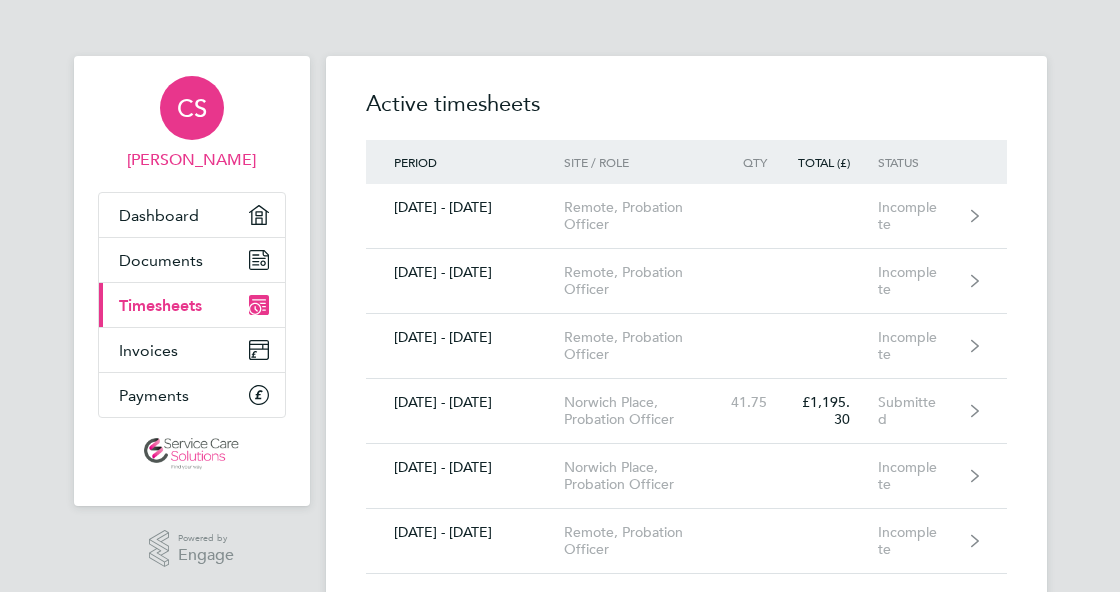 click on "CS" at bounding box center (192, 108) 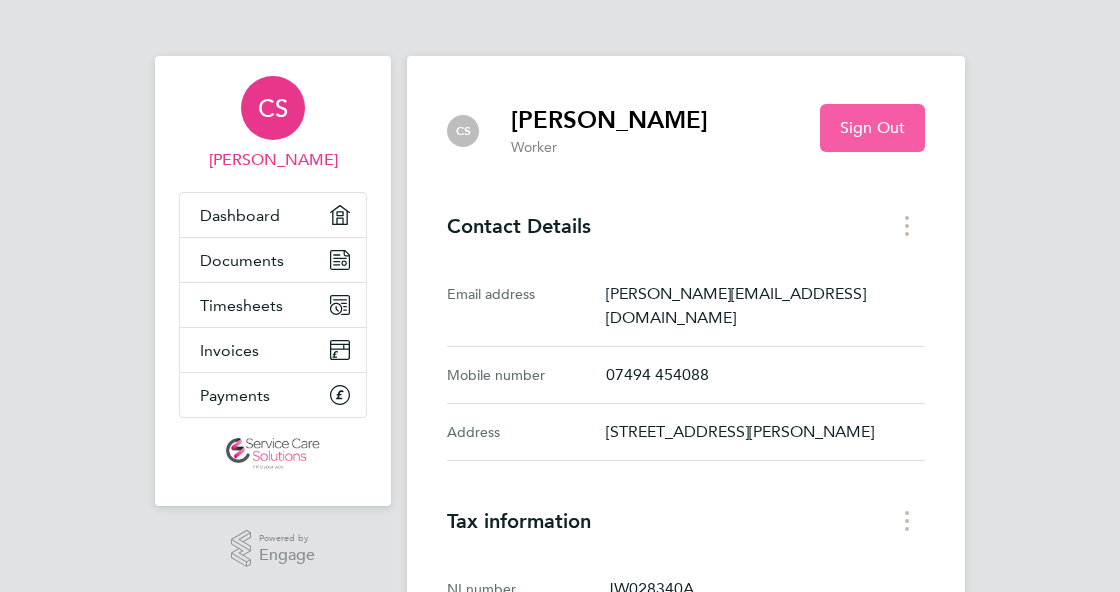 click on "Sign Out" at bounding box center (872, 128) 